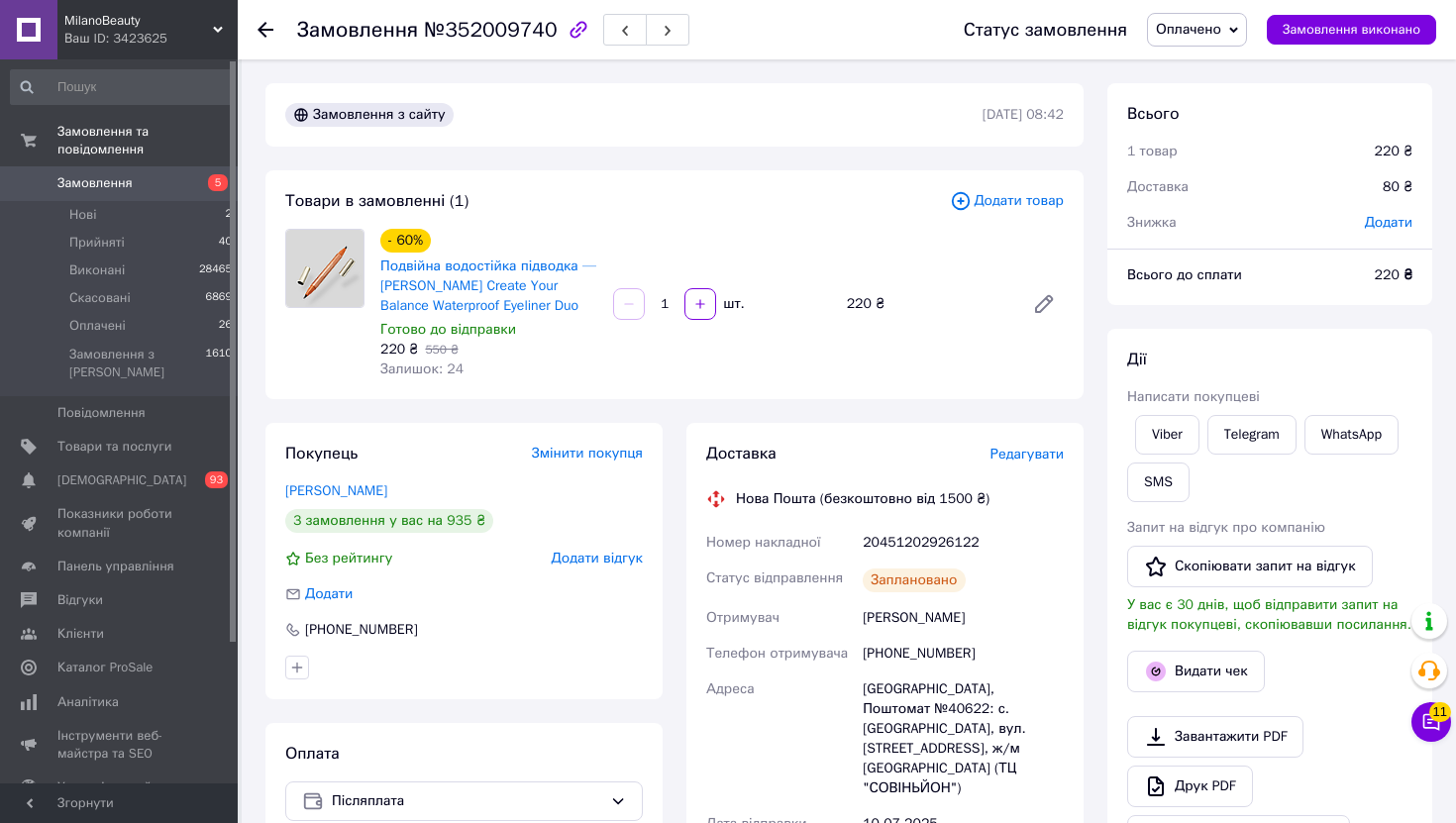 scroll, scrollTop: 0, scrollLeft: 0, axis: both 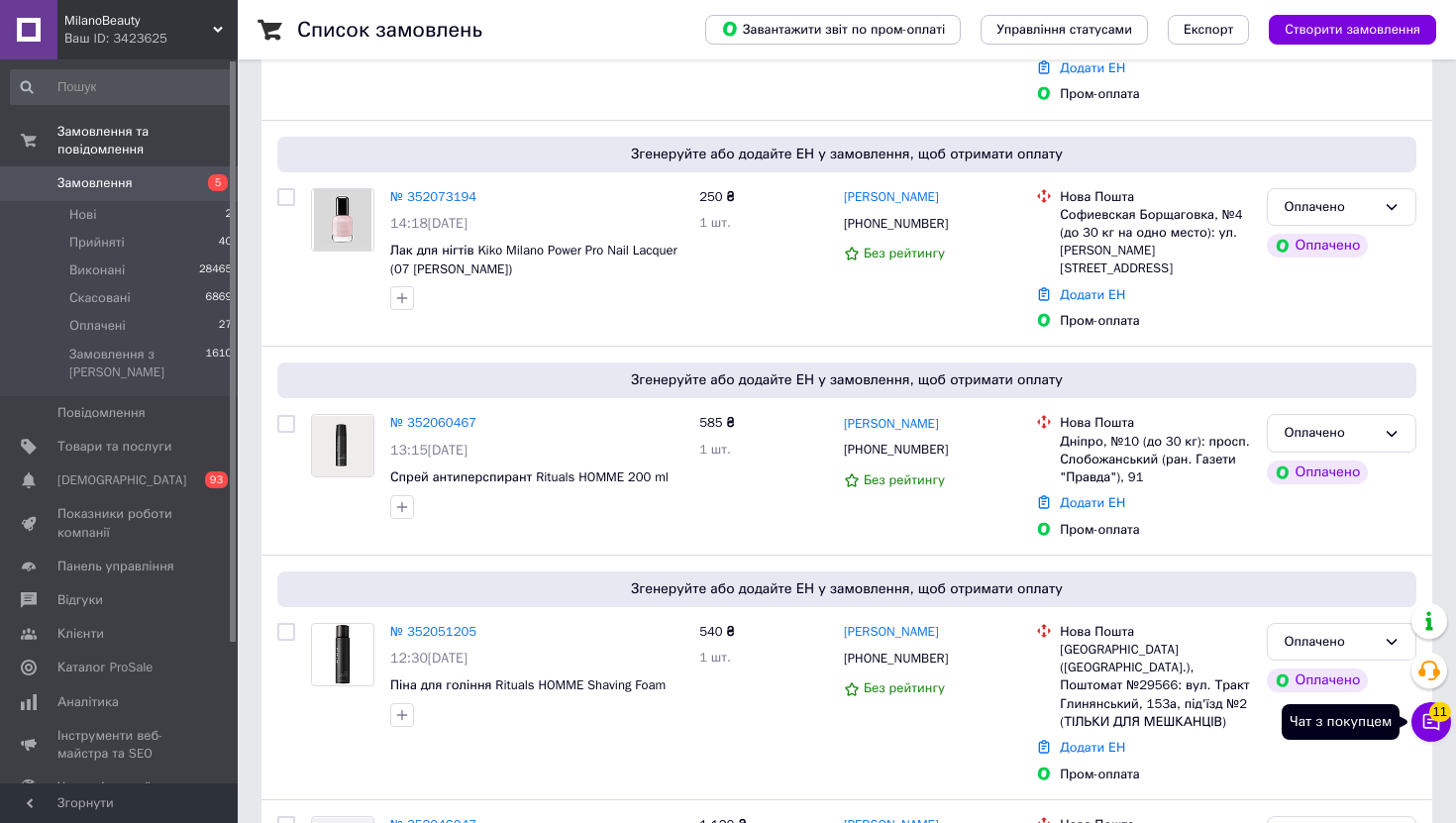 click on "Чат з покупцем 11" at bounding box center [1431, 722] 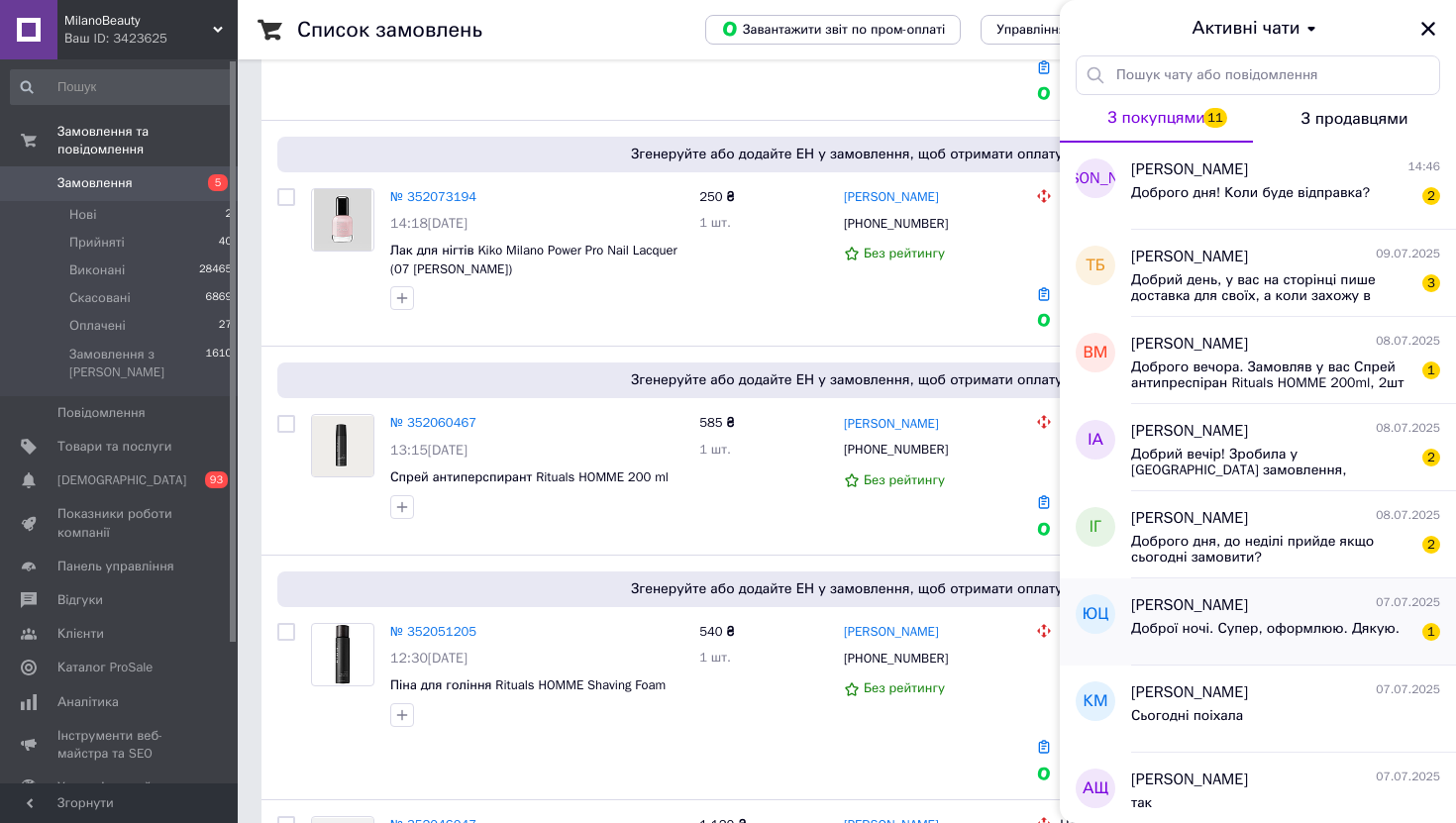 click on "Доброї ночі. Супер, оформлюю. Дякую." at bounding box center (1265, 629) 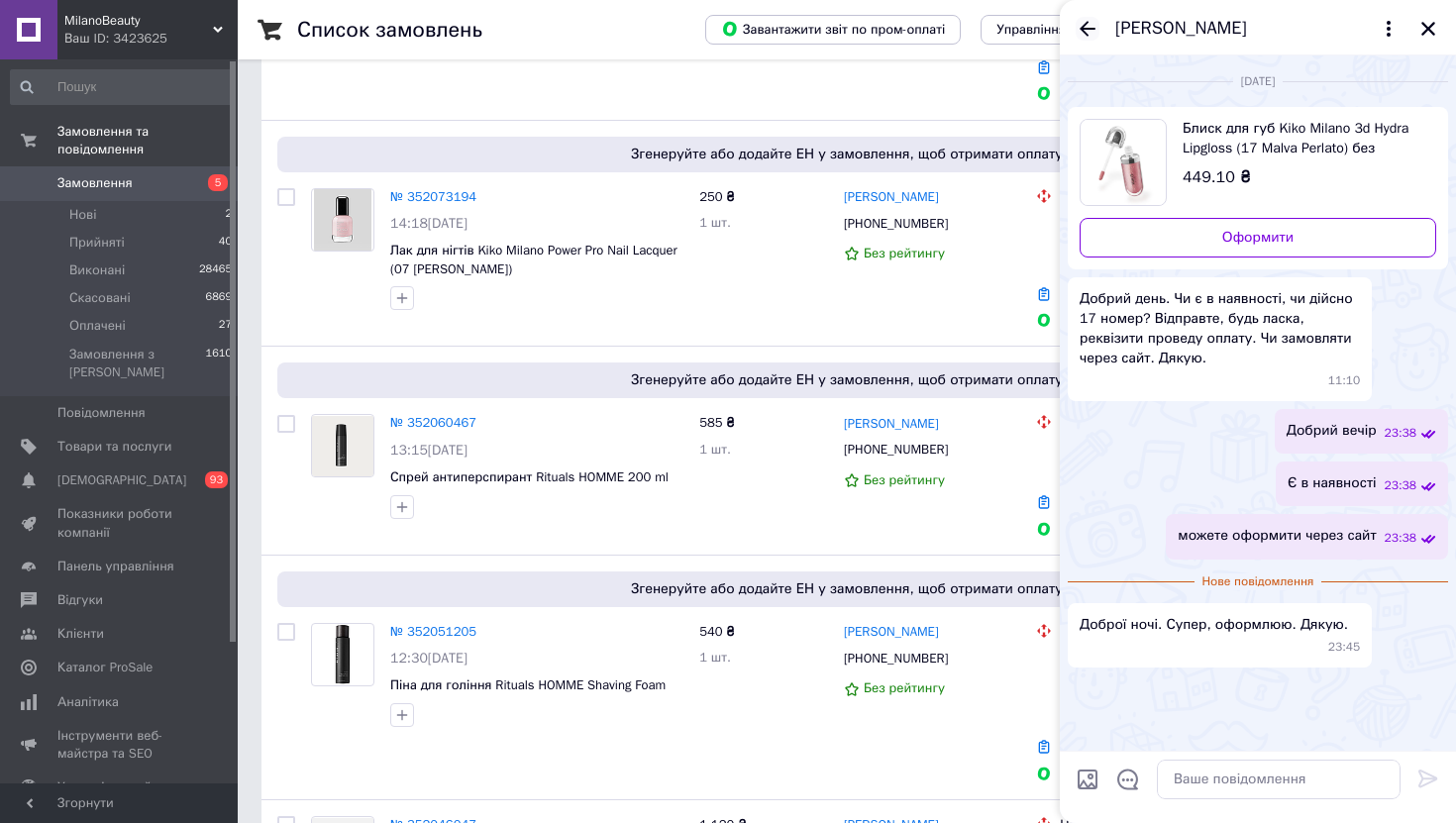click 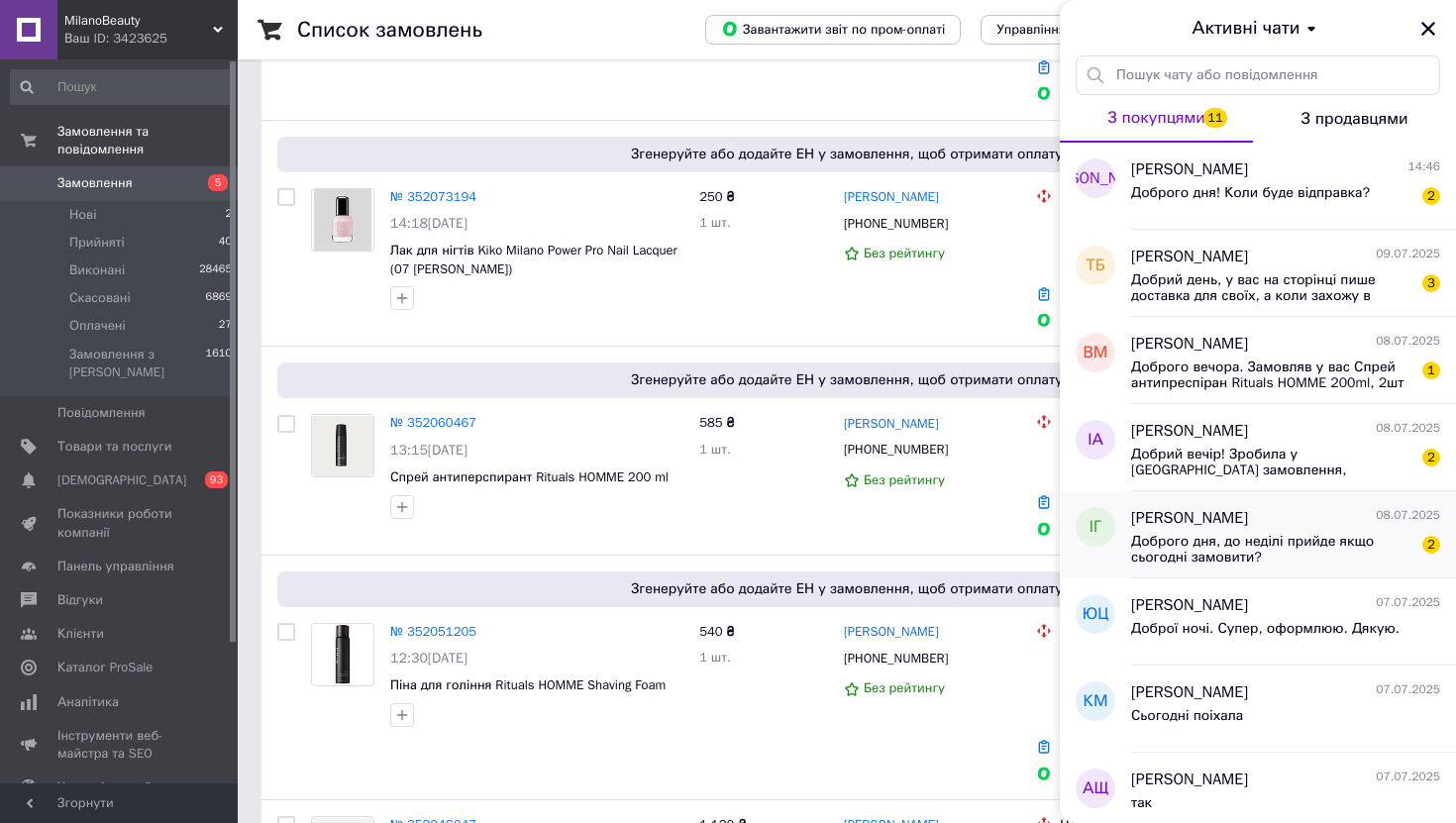click on "Доброго дня, до неділі прийде якщо сьогодні замовити? 2" at bounding box center [1286, 548] 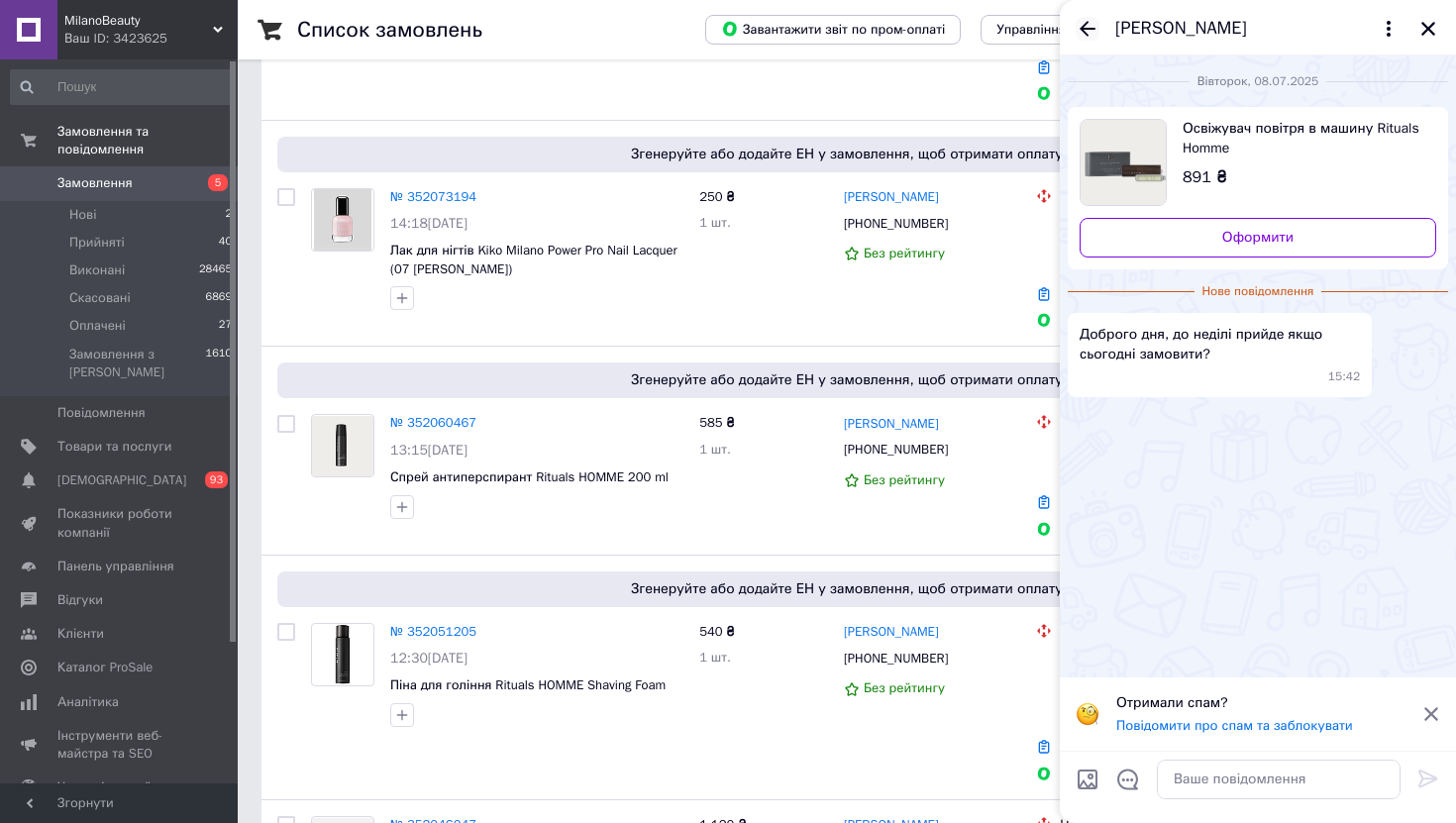 click 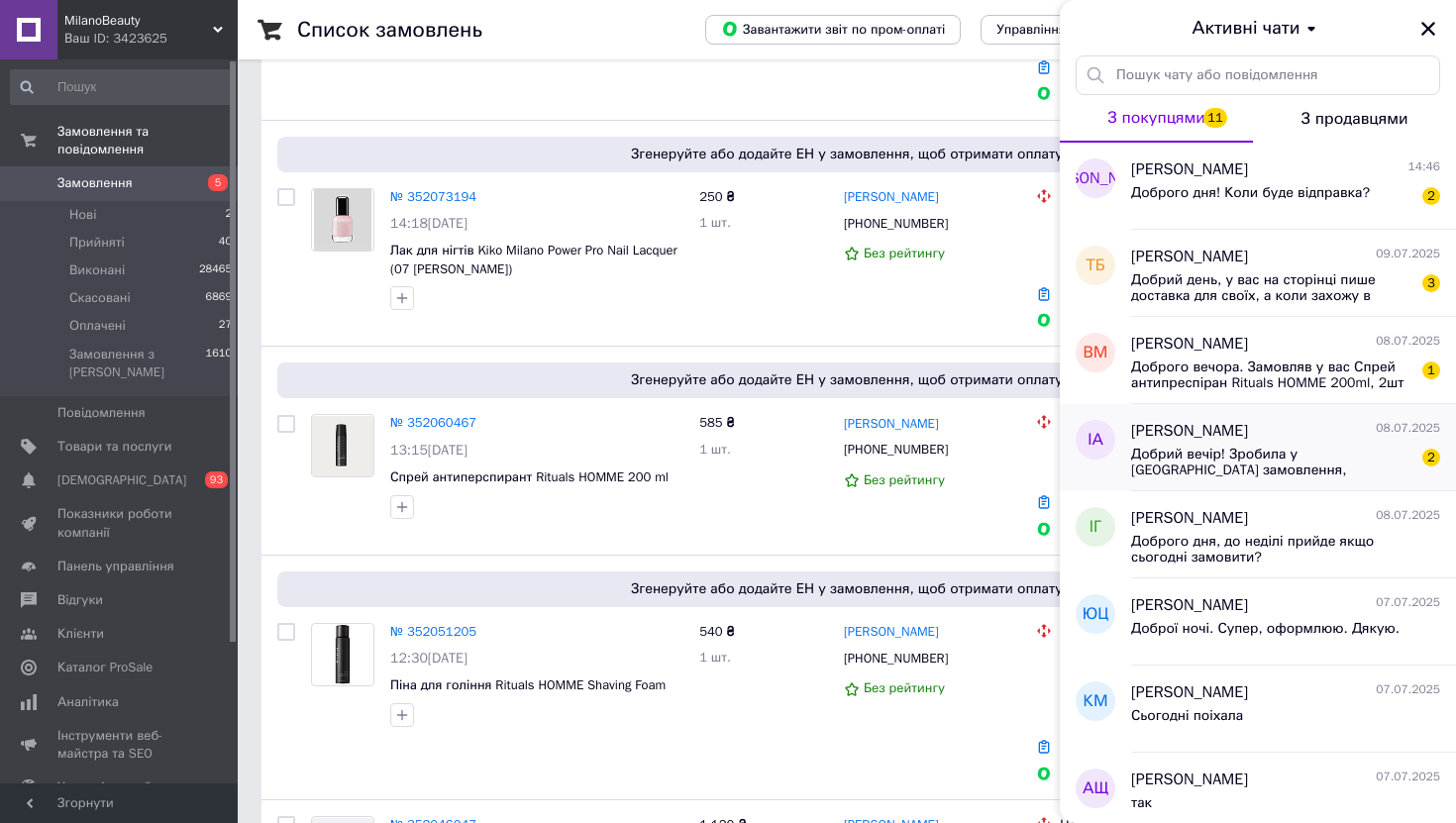 click on "Добрий вечір! Зробила у [GEOGRAPHIC_DATA] замовлення, підкажіть, будь ласка, які терміни придатності в обраних продуктах? Також цікавить чи все є в наявності, щоб зробити оплату" at bounding box center (1272, 463) 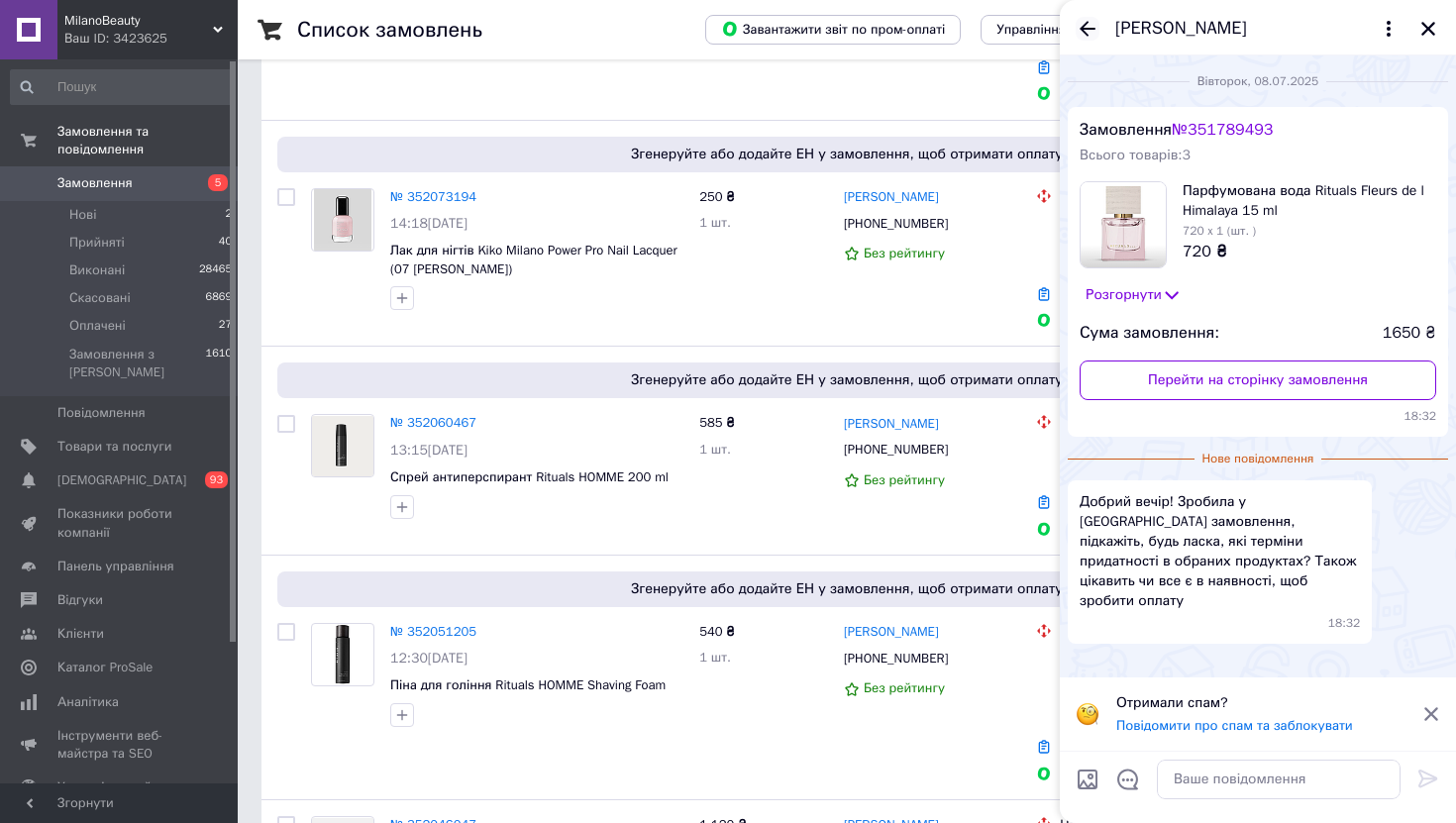 click 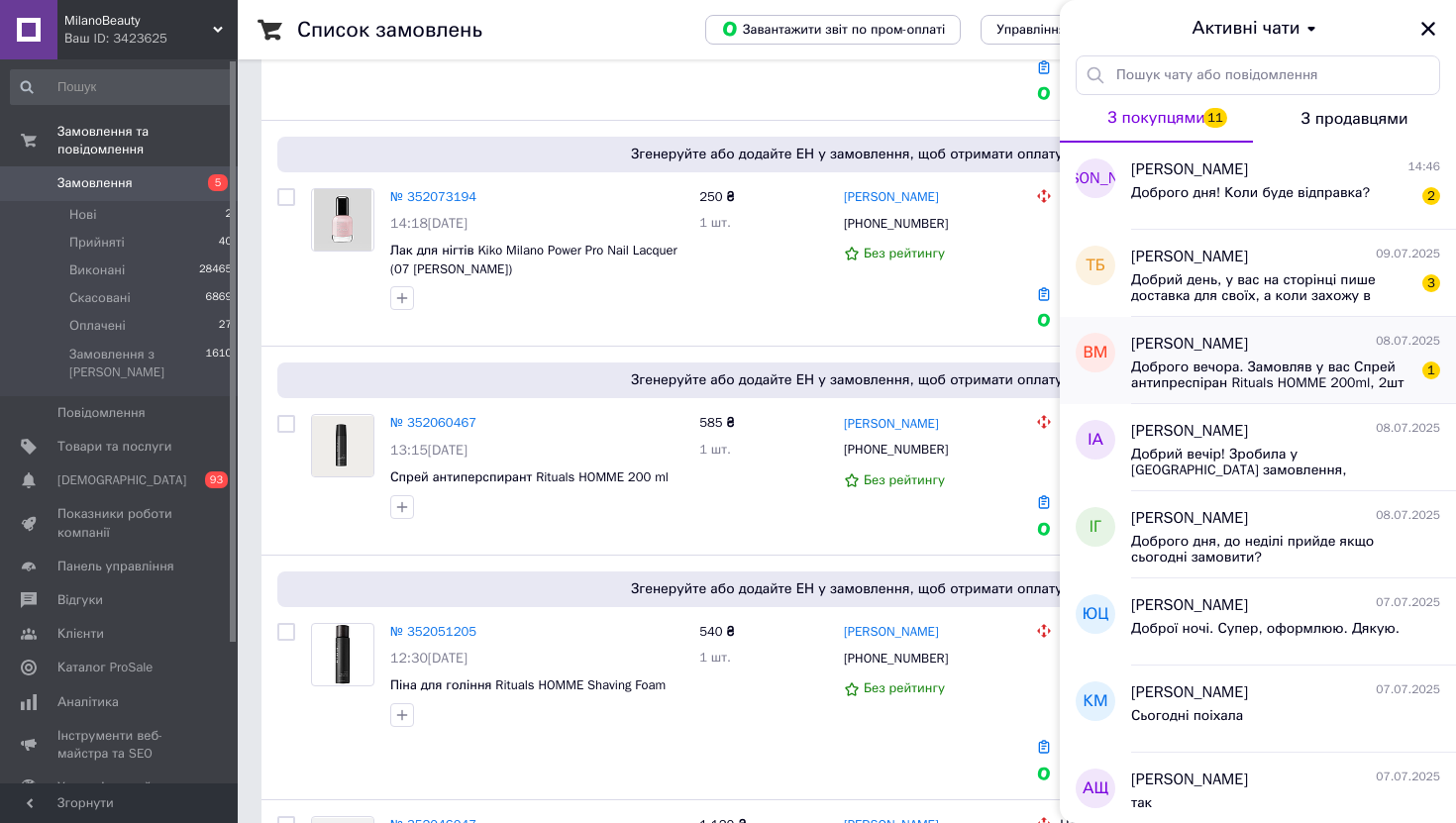click on "Доброго вечора.
Замовляв у вас Спрей антипреспіран Rituals HOMME 200ml, 2шт прийшов тільки один.
Як вирішим це питання?" at bounding box center (1272, 375) 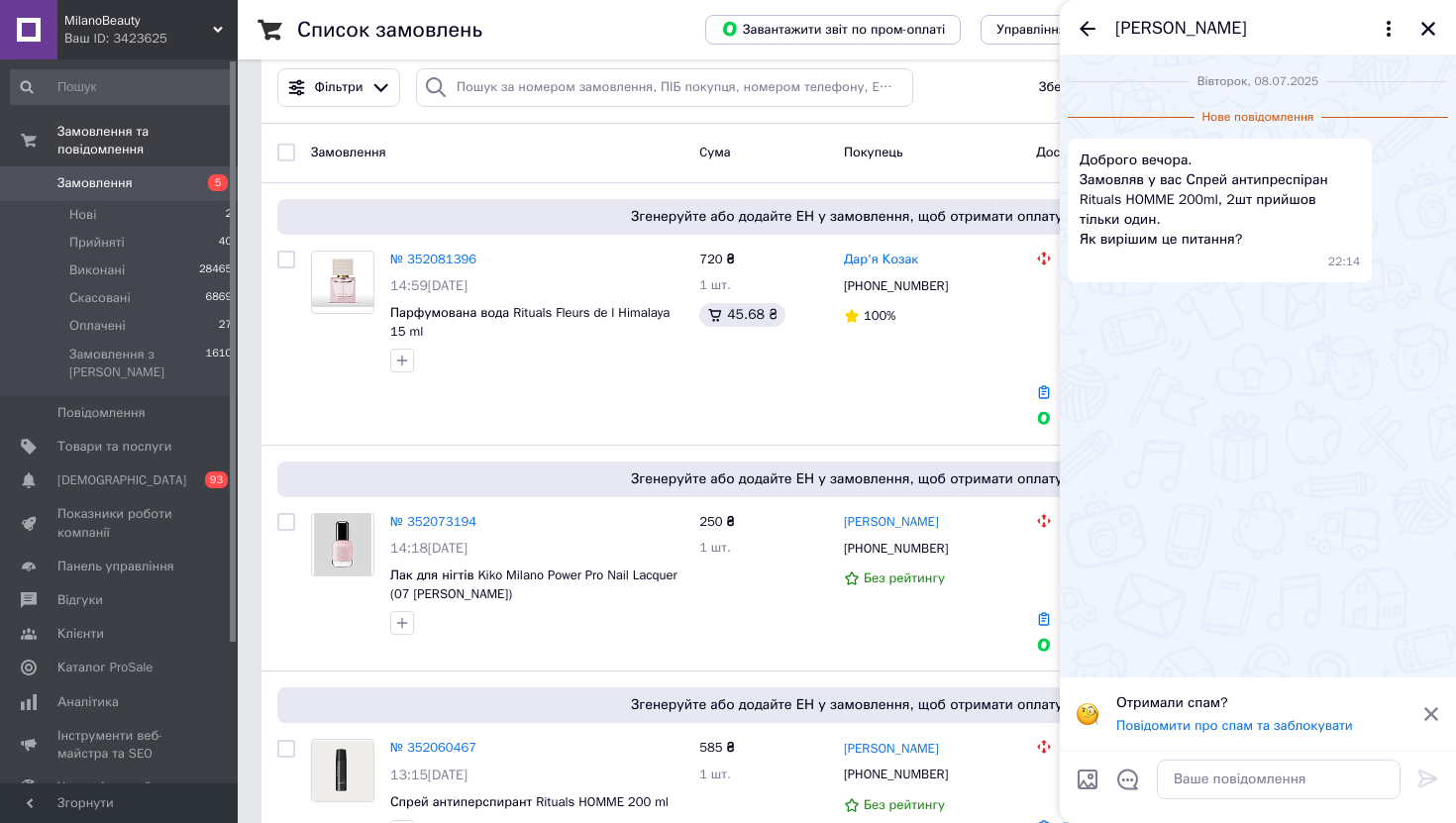 scroll, scrollTop: 0, scrollLeft: 0, axis: both 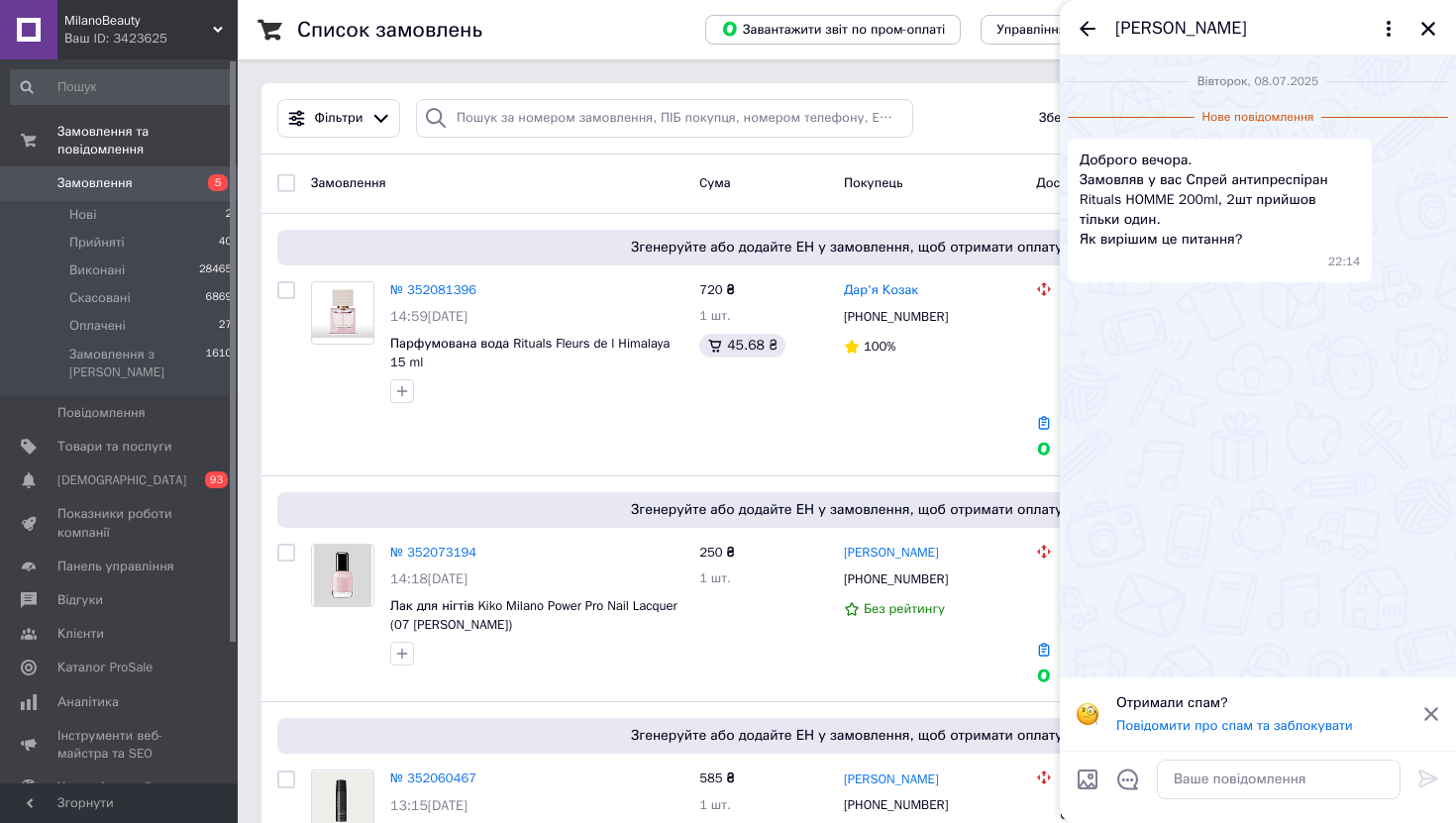 click on "Доброго вечора. Замовляв у вас Спрей антипреспіран Rituals HOMME 200ml, 2шт прийшов тільки один. Як вирішим це питання?" at bounding box center [1219, 200] 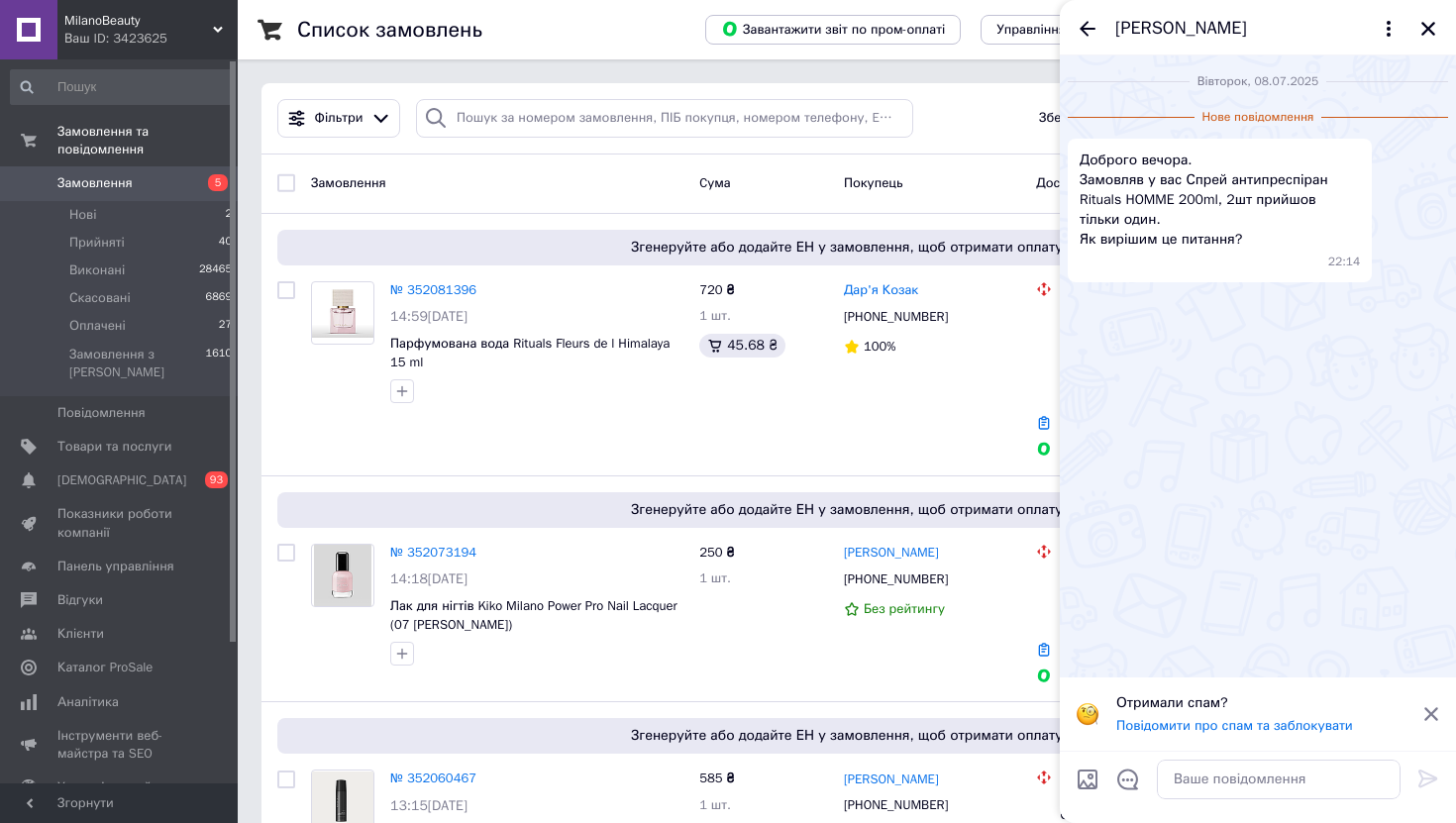 drag, startPoint x: 1113, startPoint y: 25, endPoint x: 1333, endPoint y: 34, distance: 220.18401 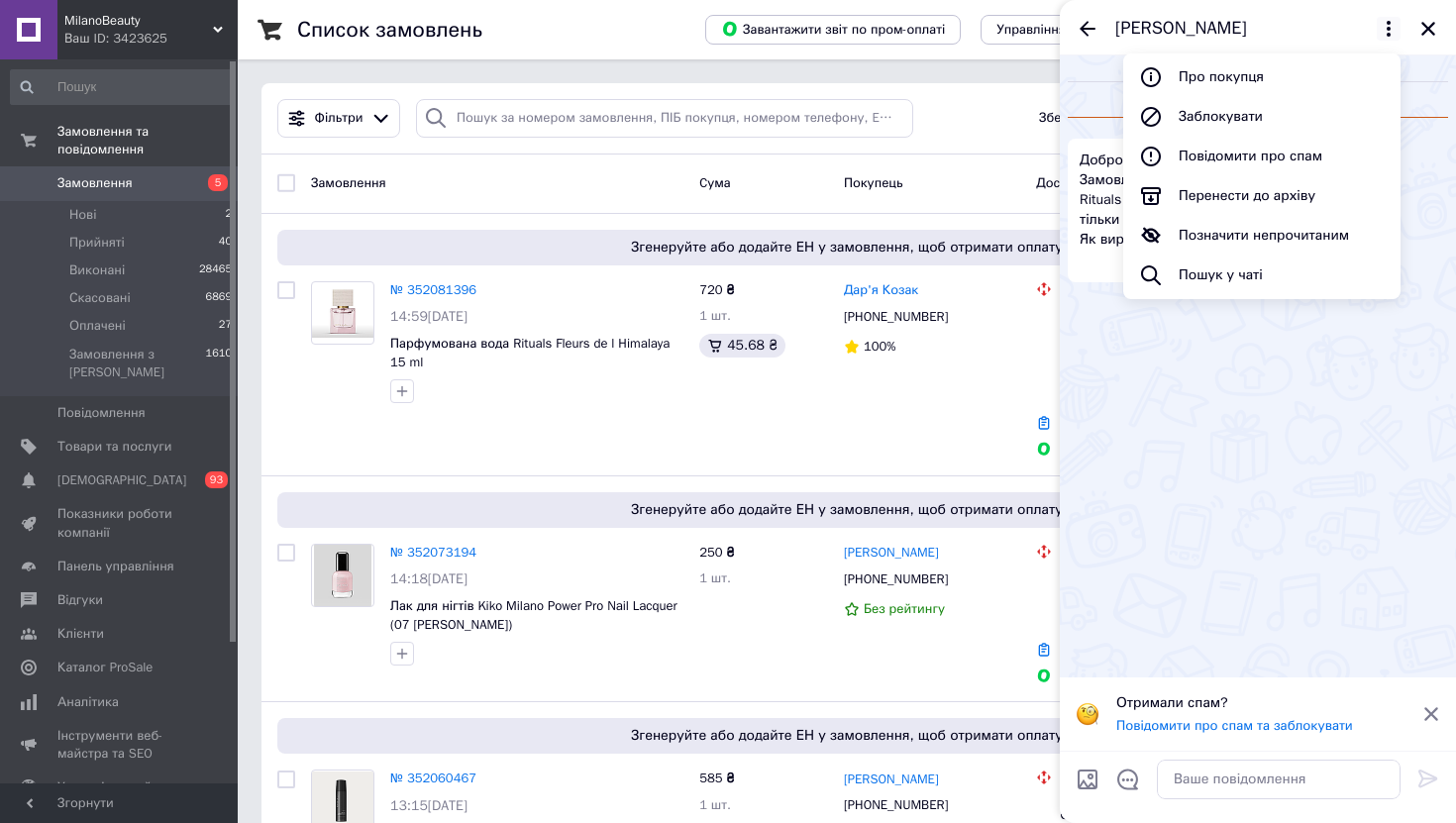click on "[DATE] Нове повідомлення Доброго вечора. Замовляв у вас Спрей антипреспіран Rituals HOMME 200ml, 2шт прийшов тільки один. Як вирішим це питання? 22:14" at bounding box center [1258, 366] 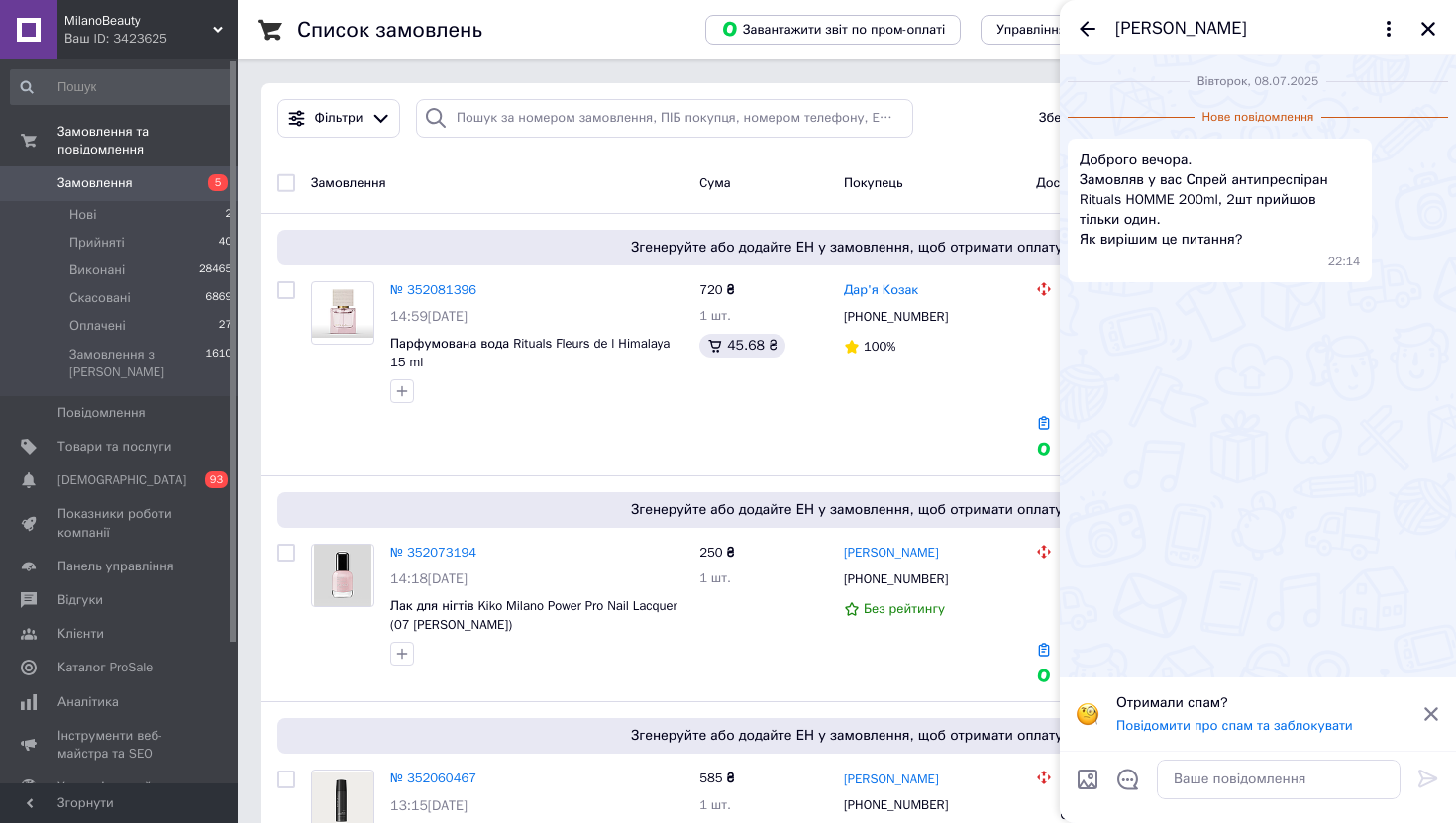 drag, startPoint x: 1321, startPoint y: 27, endPoint x: 1104, endPoint y: 31, distance: 217.03686 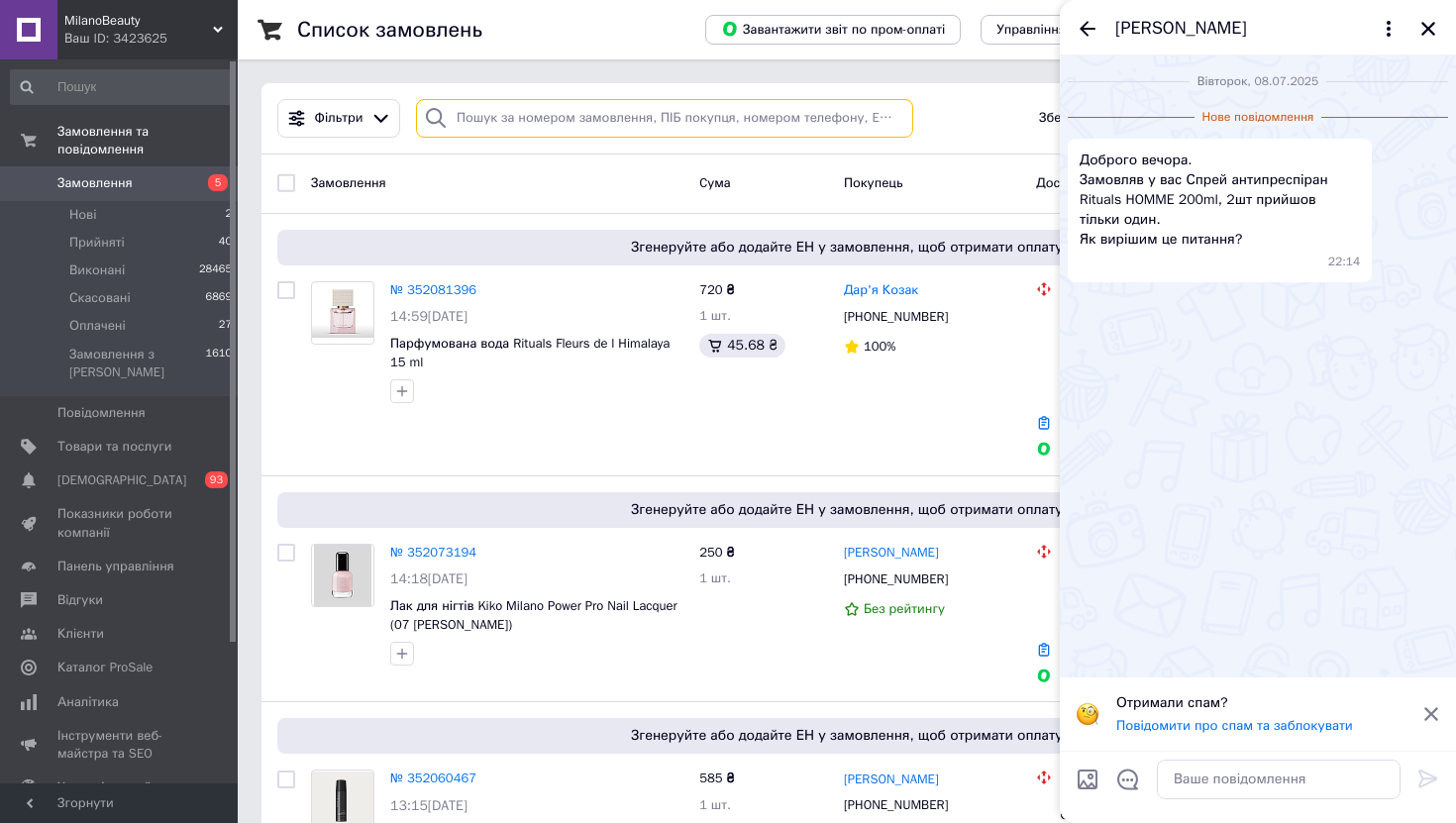 click at bounding box center (665, 118) 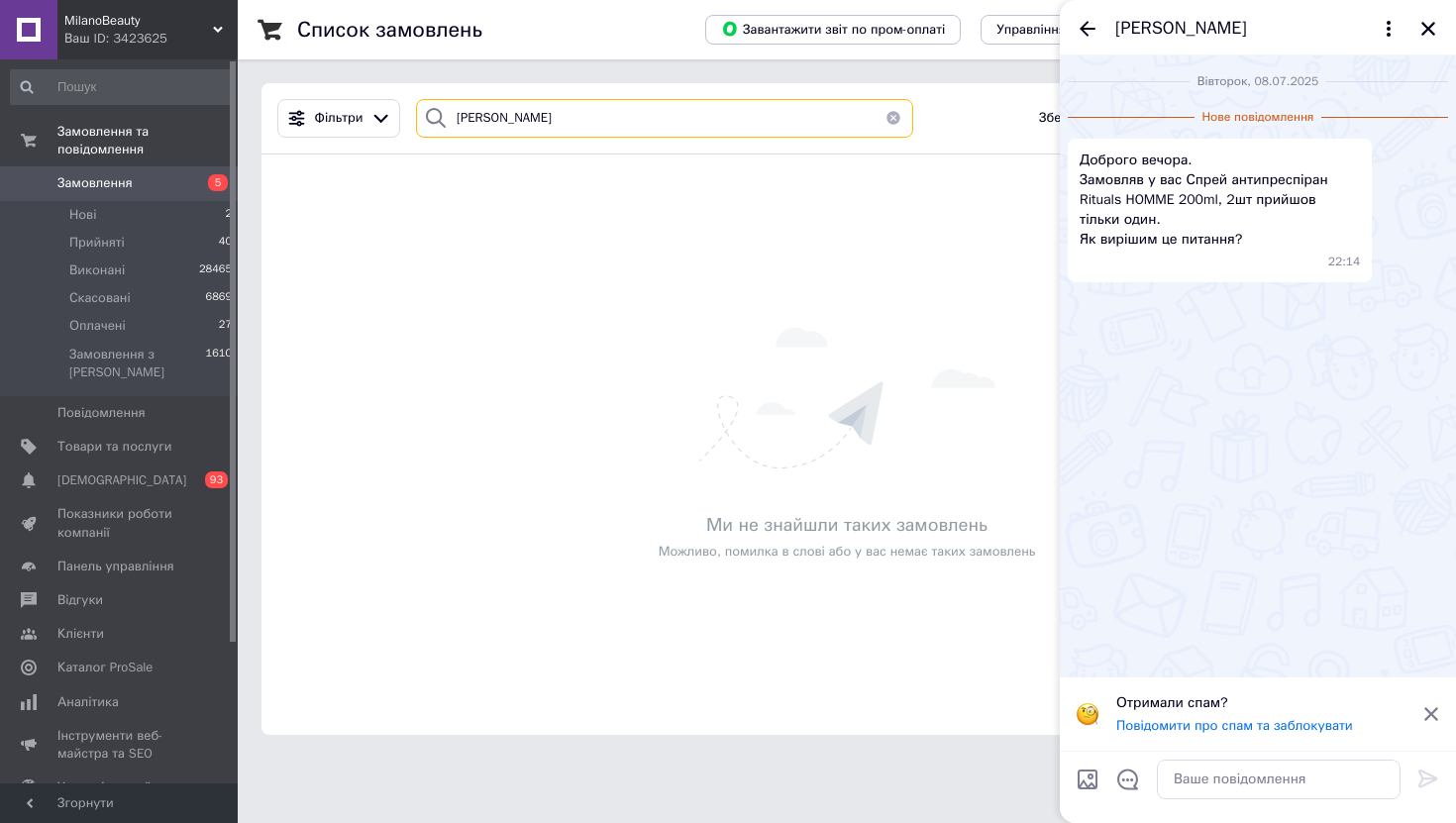 type on "[PERSON_NAME]" 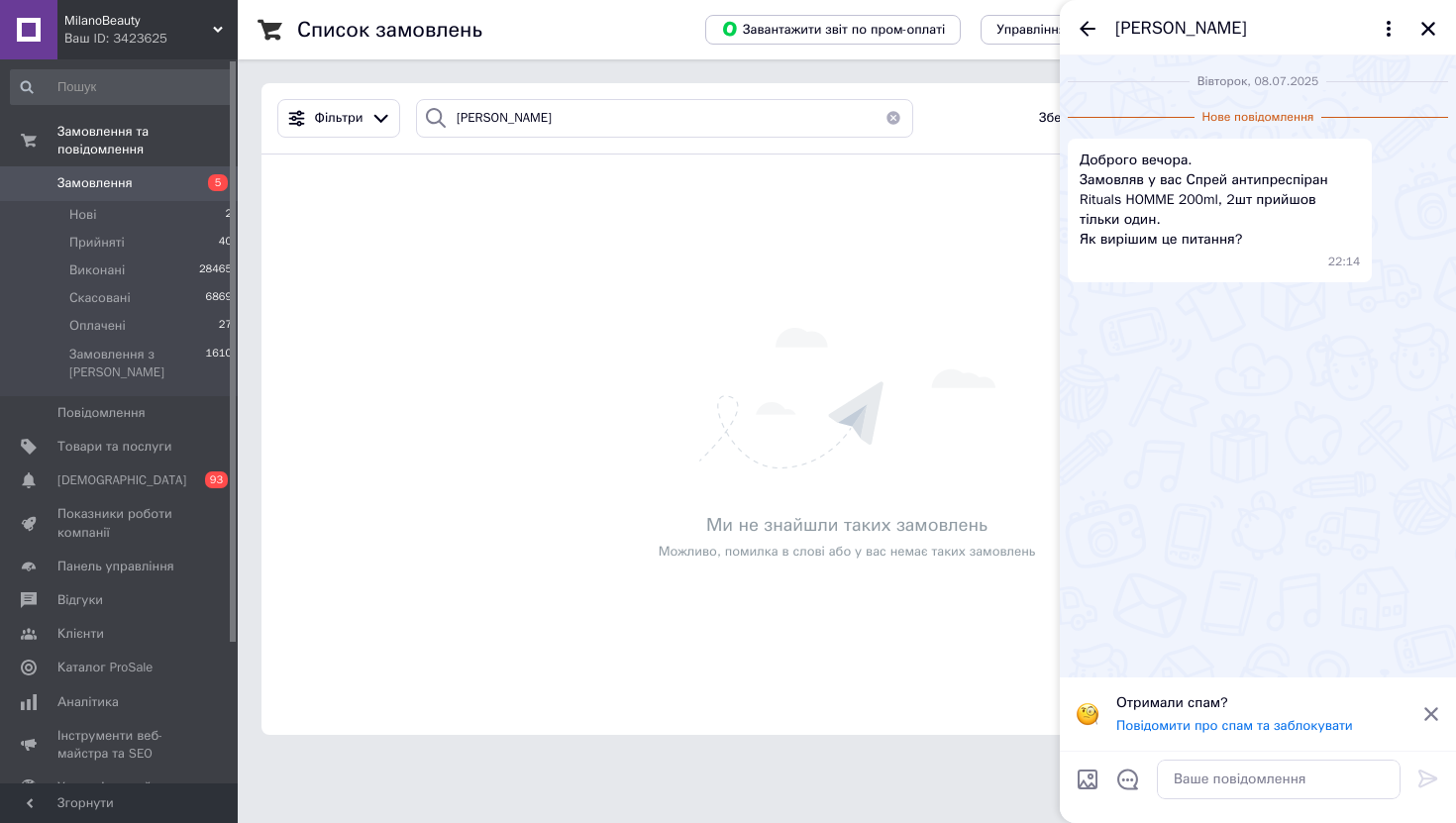 click on "[PERSON_NAME]" at bounding box center (1181, 29) 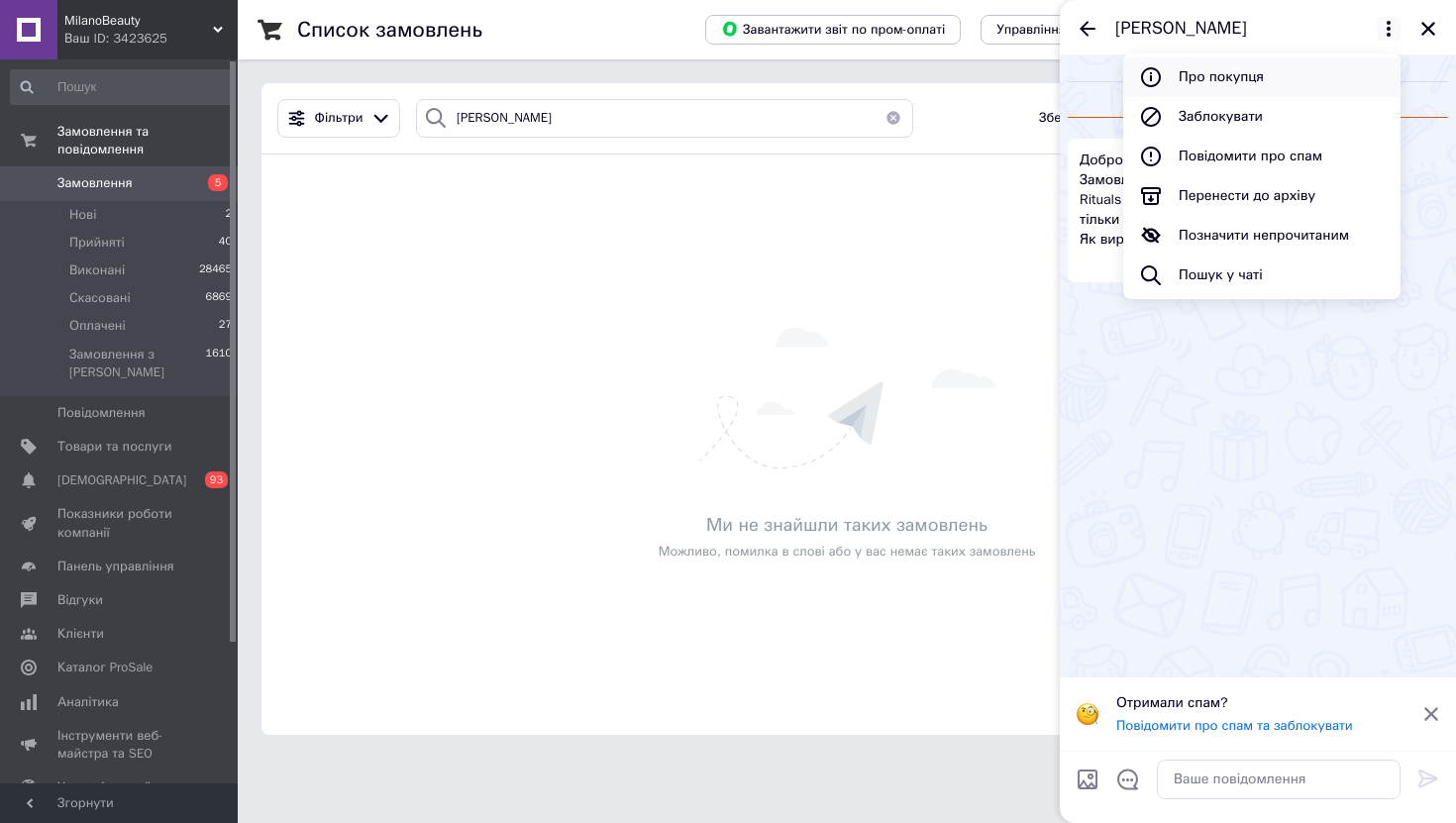 click on "Про покупця" at bounding box center [1262, 77] 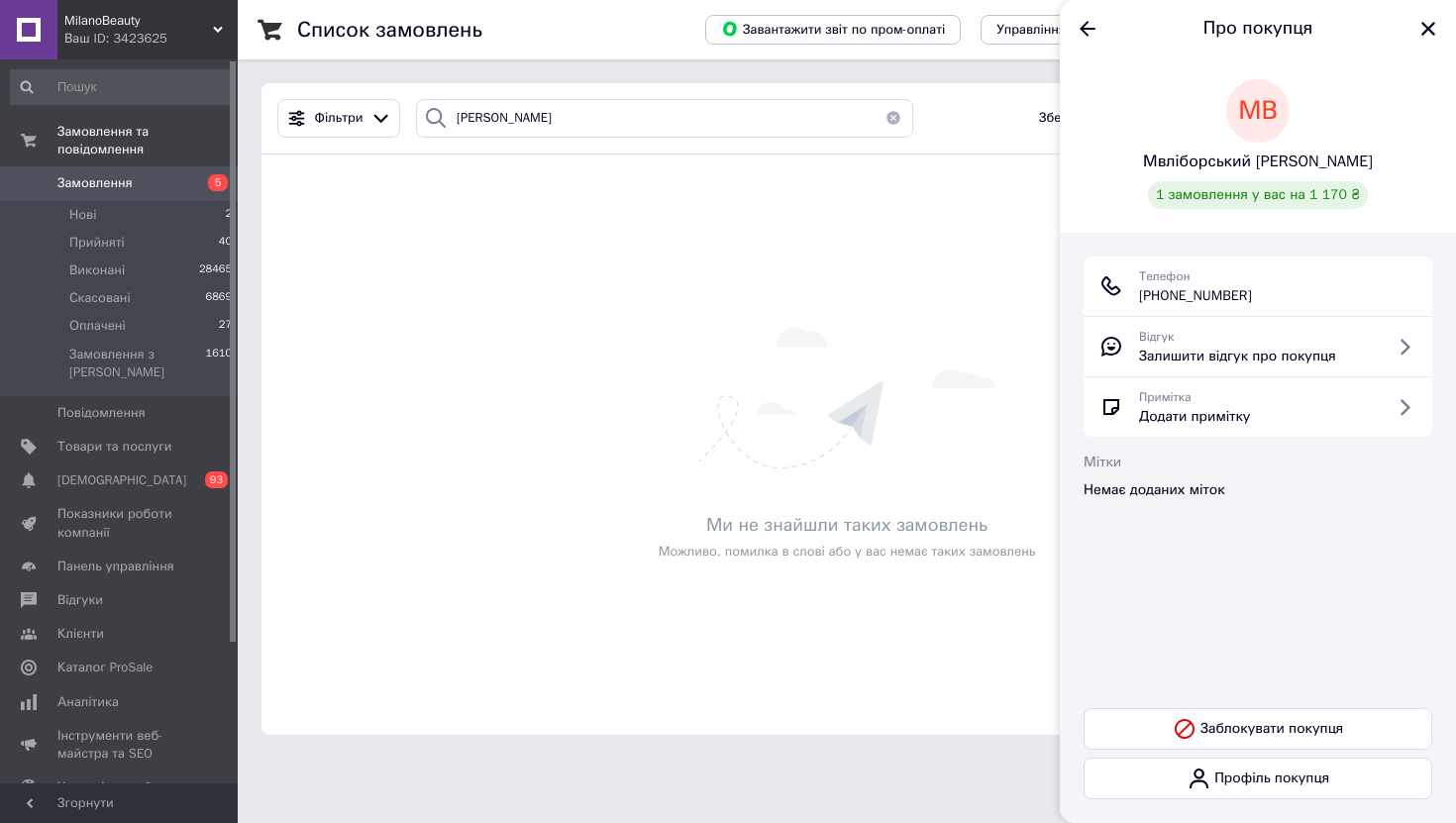 click on "1 замовлення у вас на 1 170 ₴" at bounding box center (1258, 194) 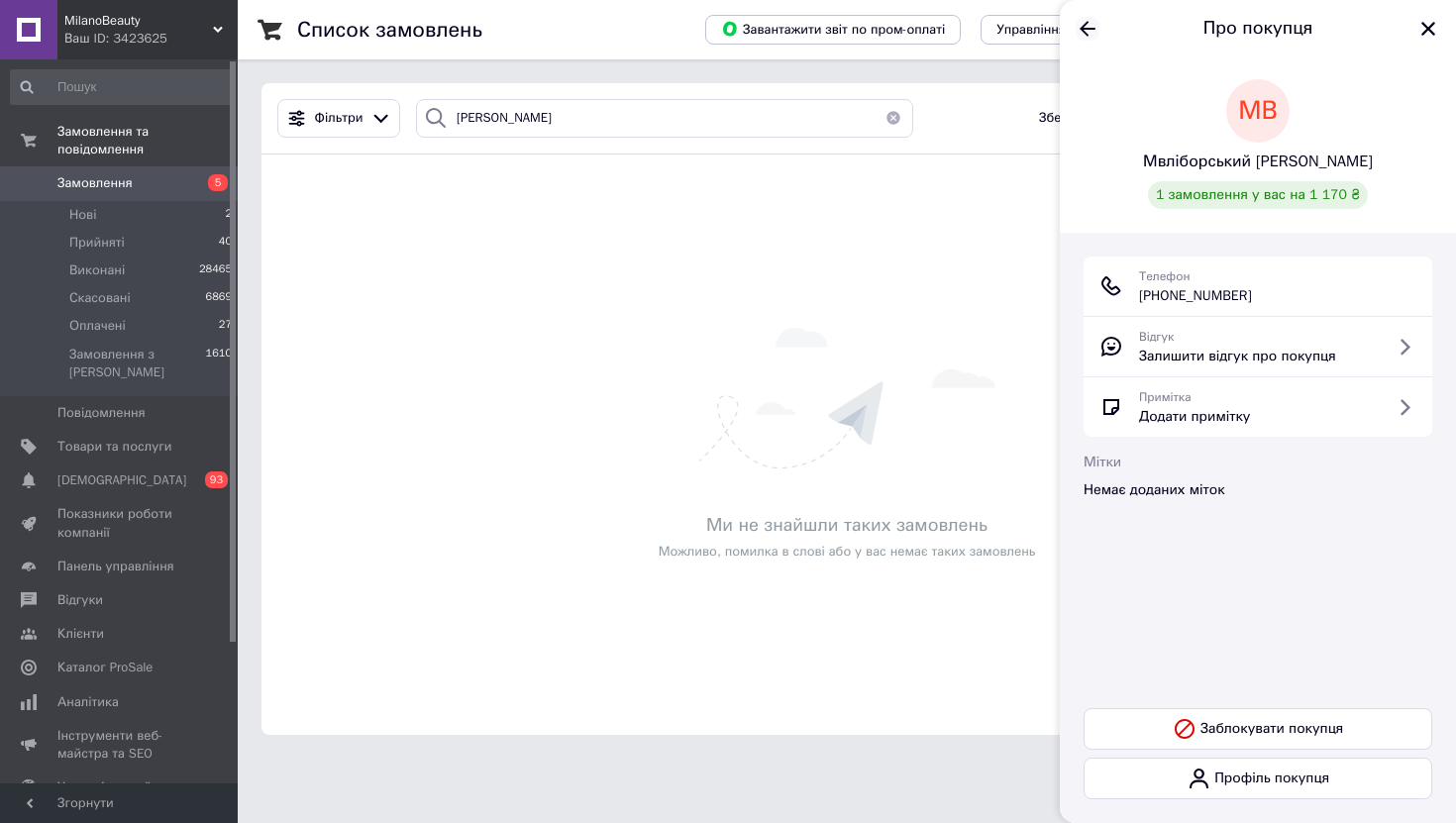 click on "Про покупця" at bounding box center (1258, 28) 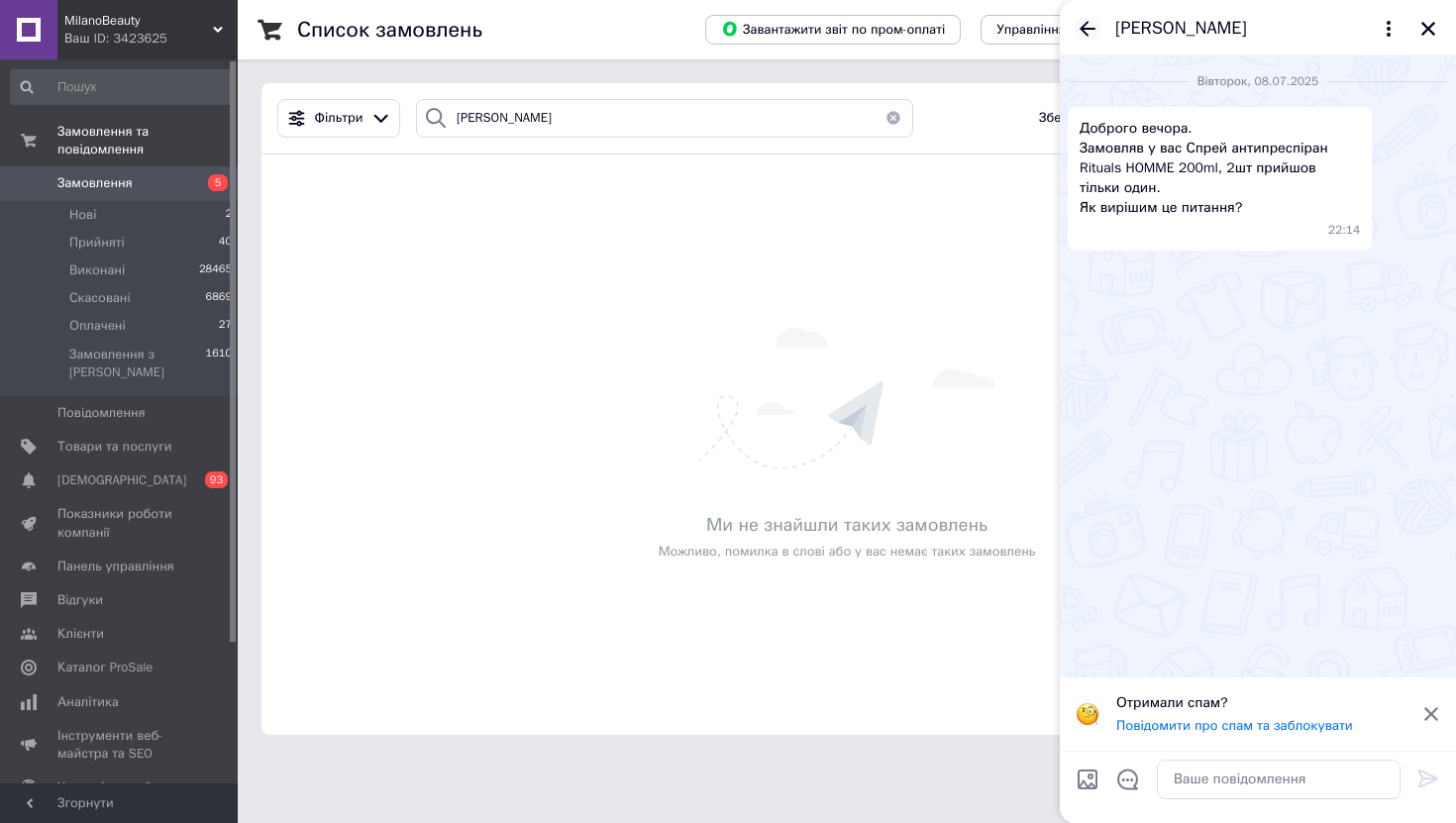 click 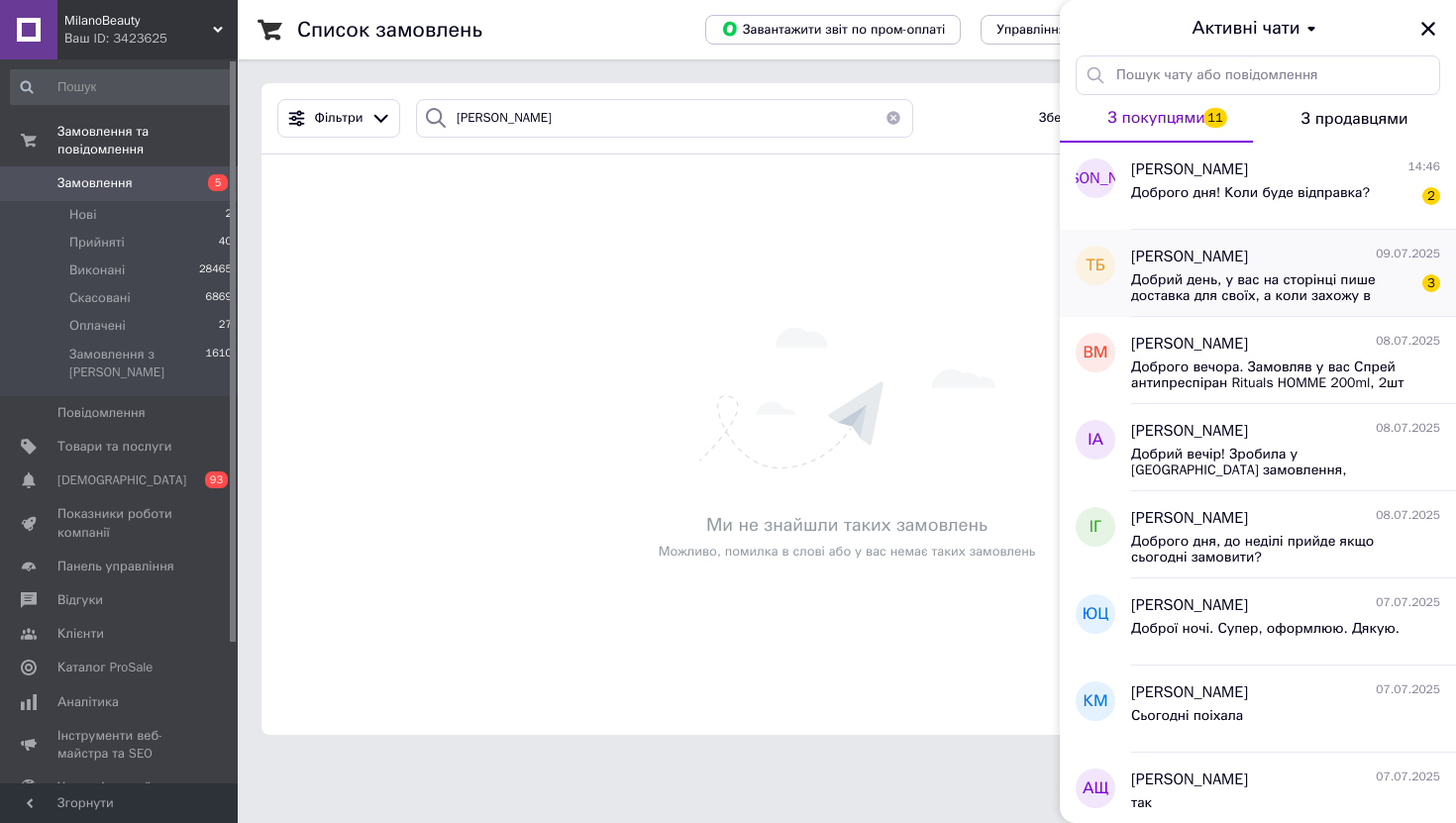 click on "[PERSON_NAME]" at bounding box center (1190, 257) 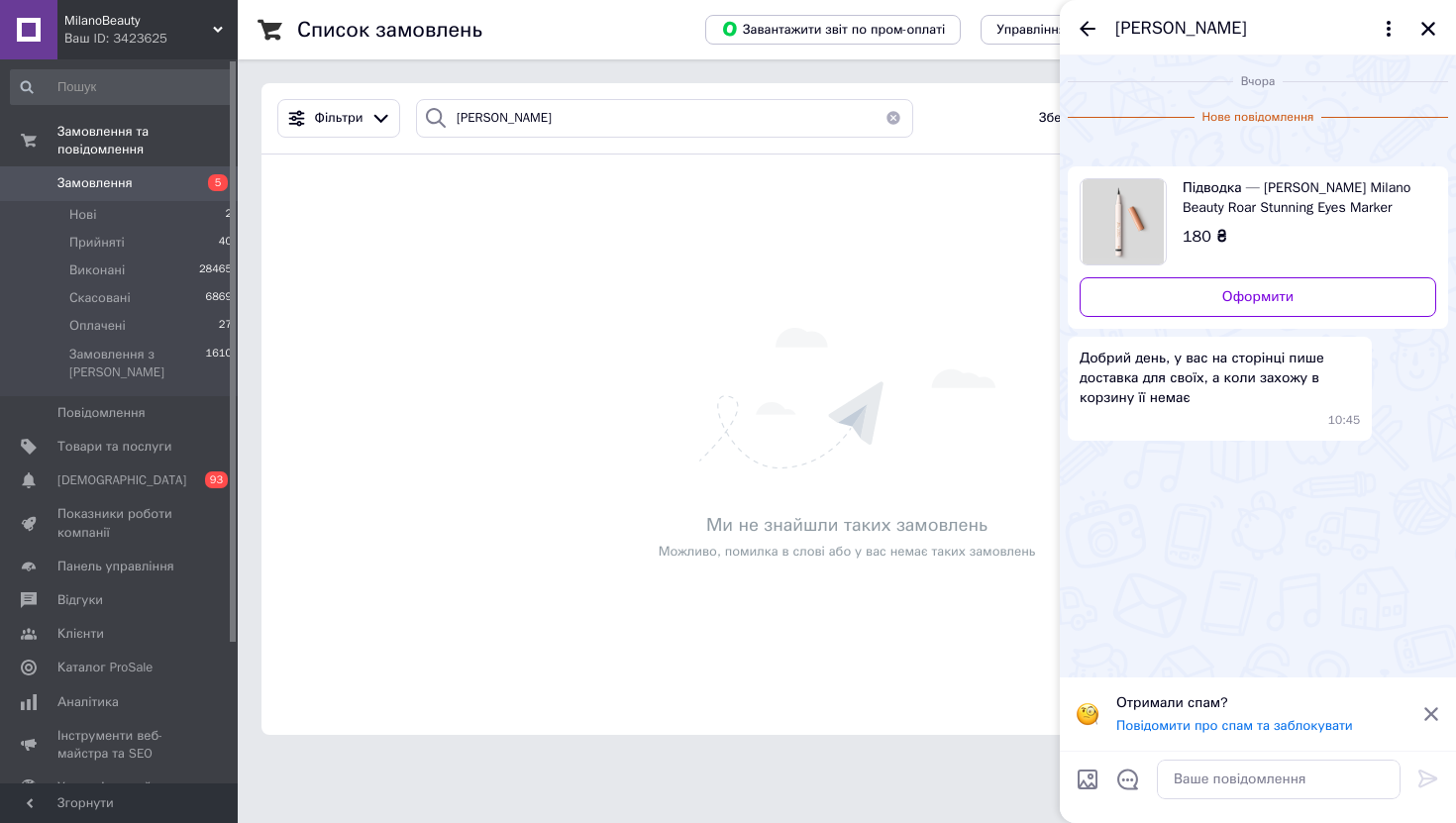 scroll, scrollTop: 47, scrollLeft: 0, axis: vertical 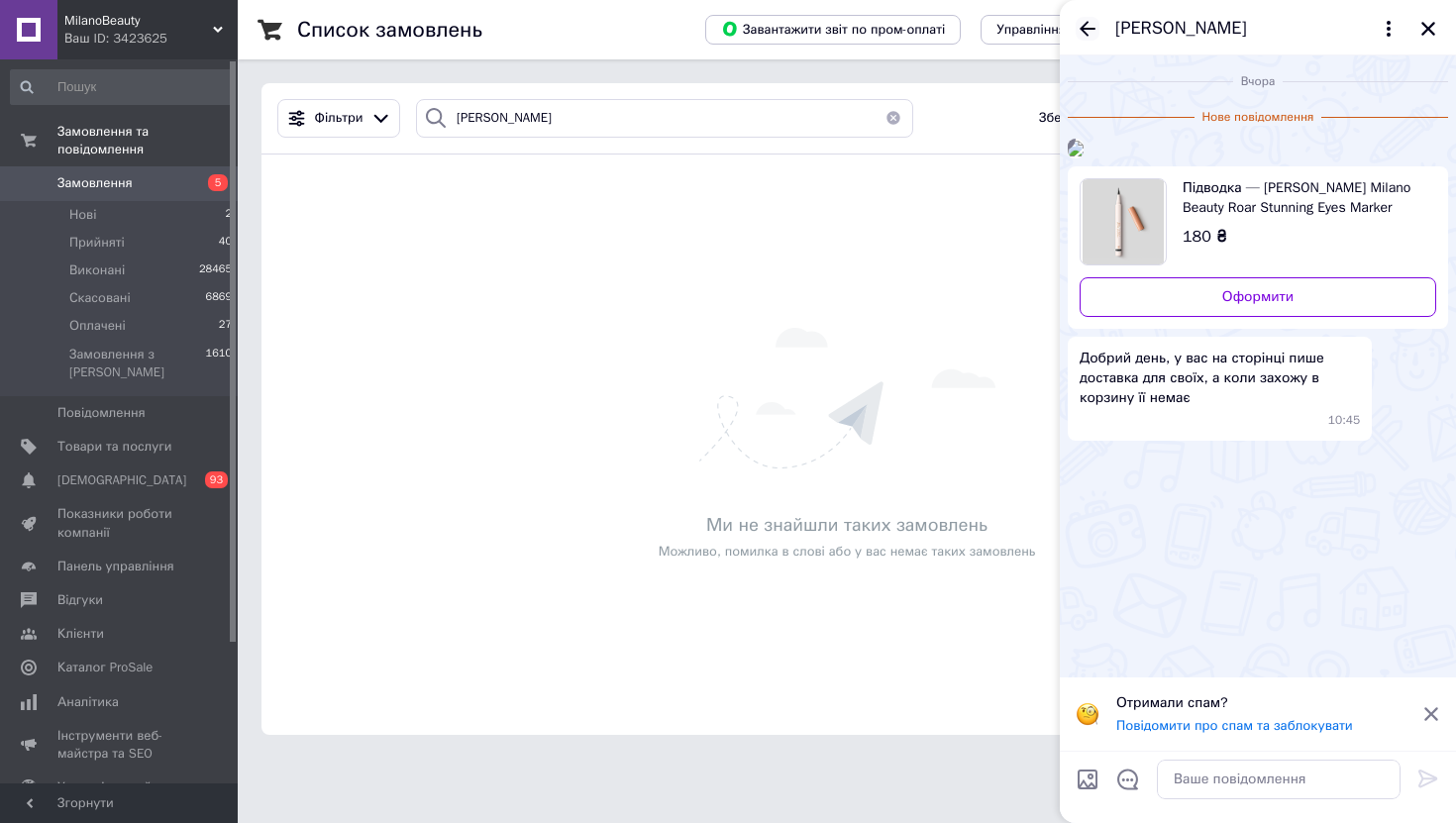 click 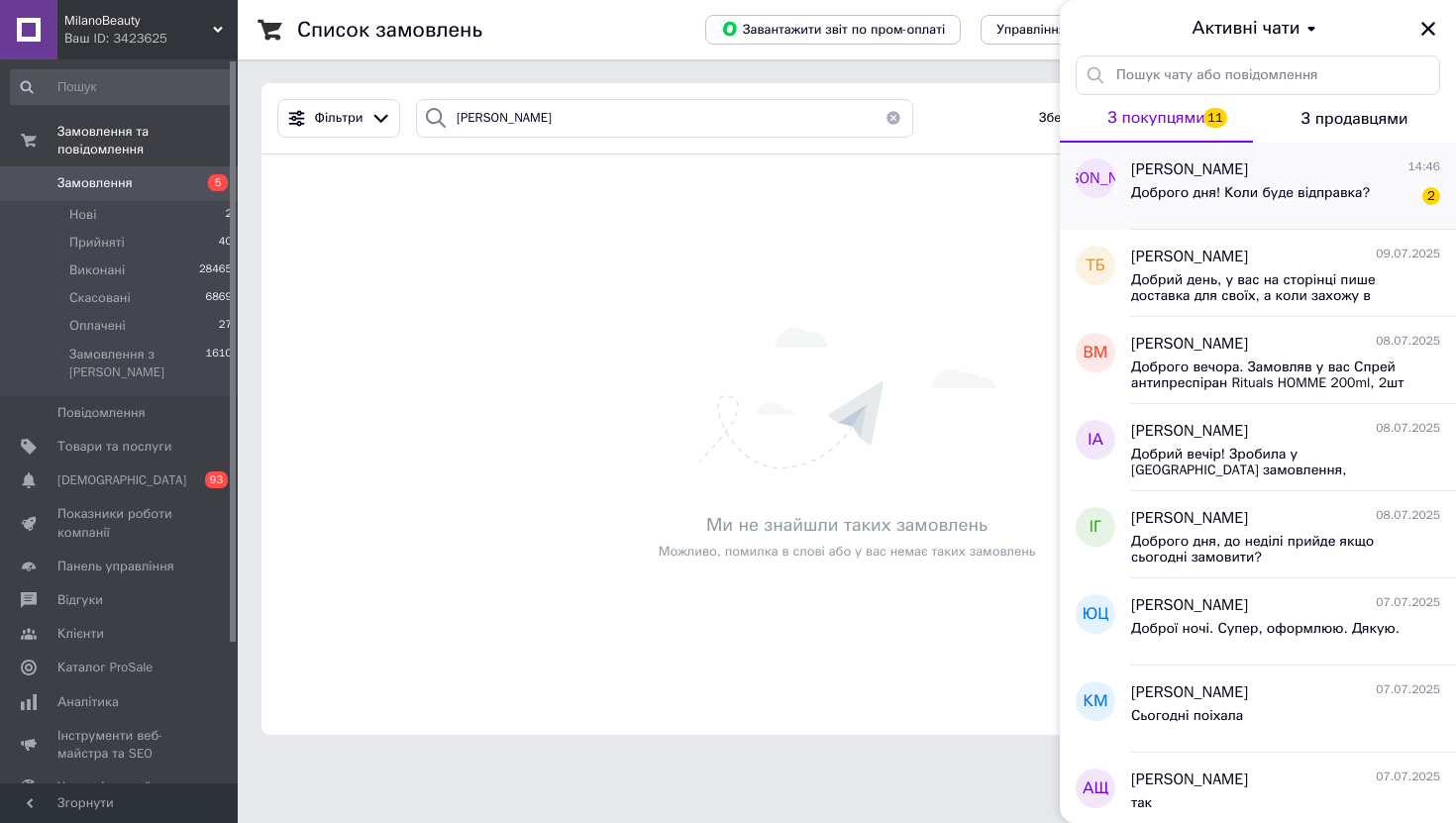click on "Доброго дня! Коли буде відправка?" at bounding box center (1250, 193) 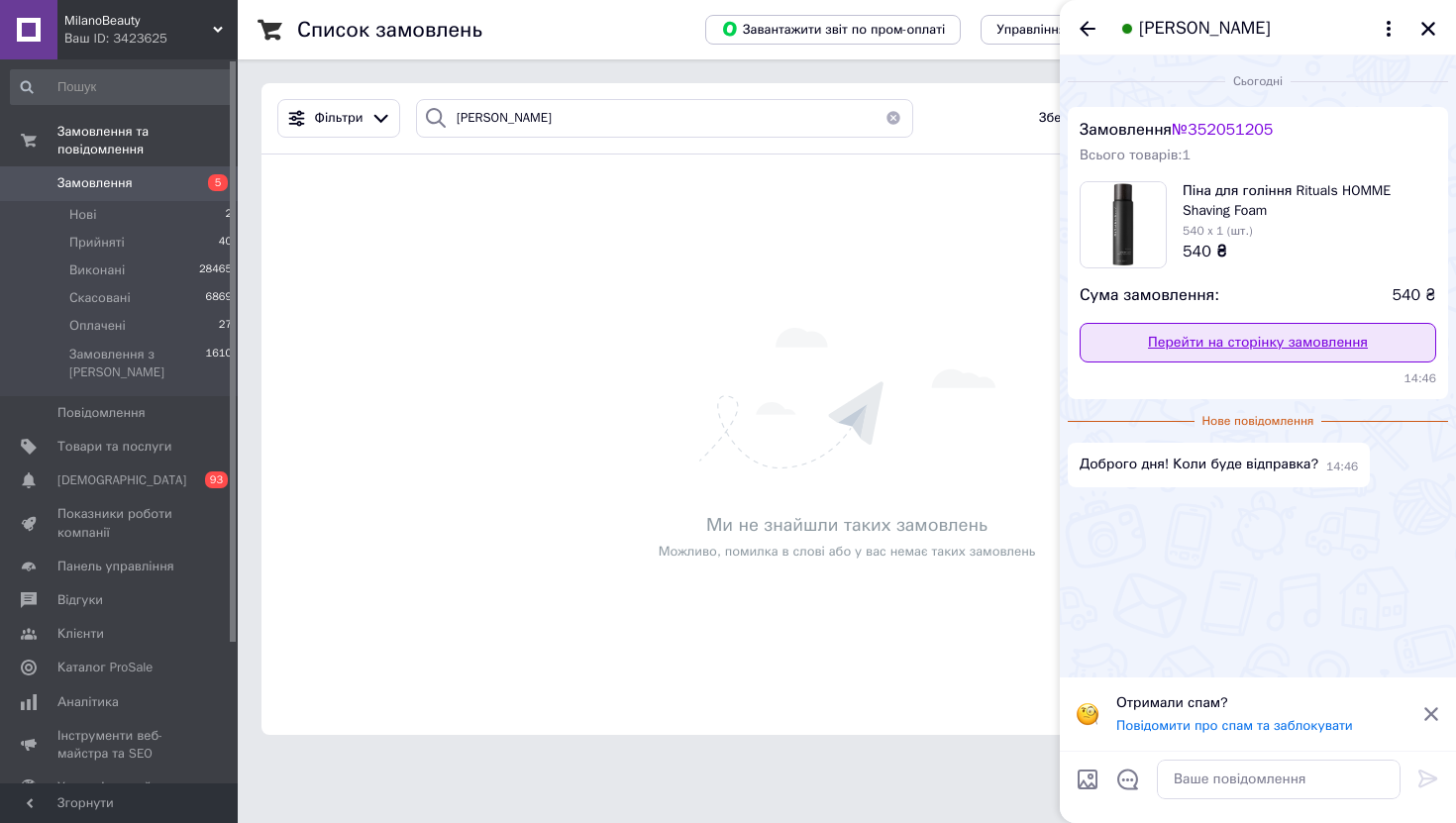 click on "Перейти на сторінку замовлення" at bounding box center [1258, 343] 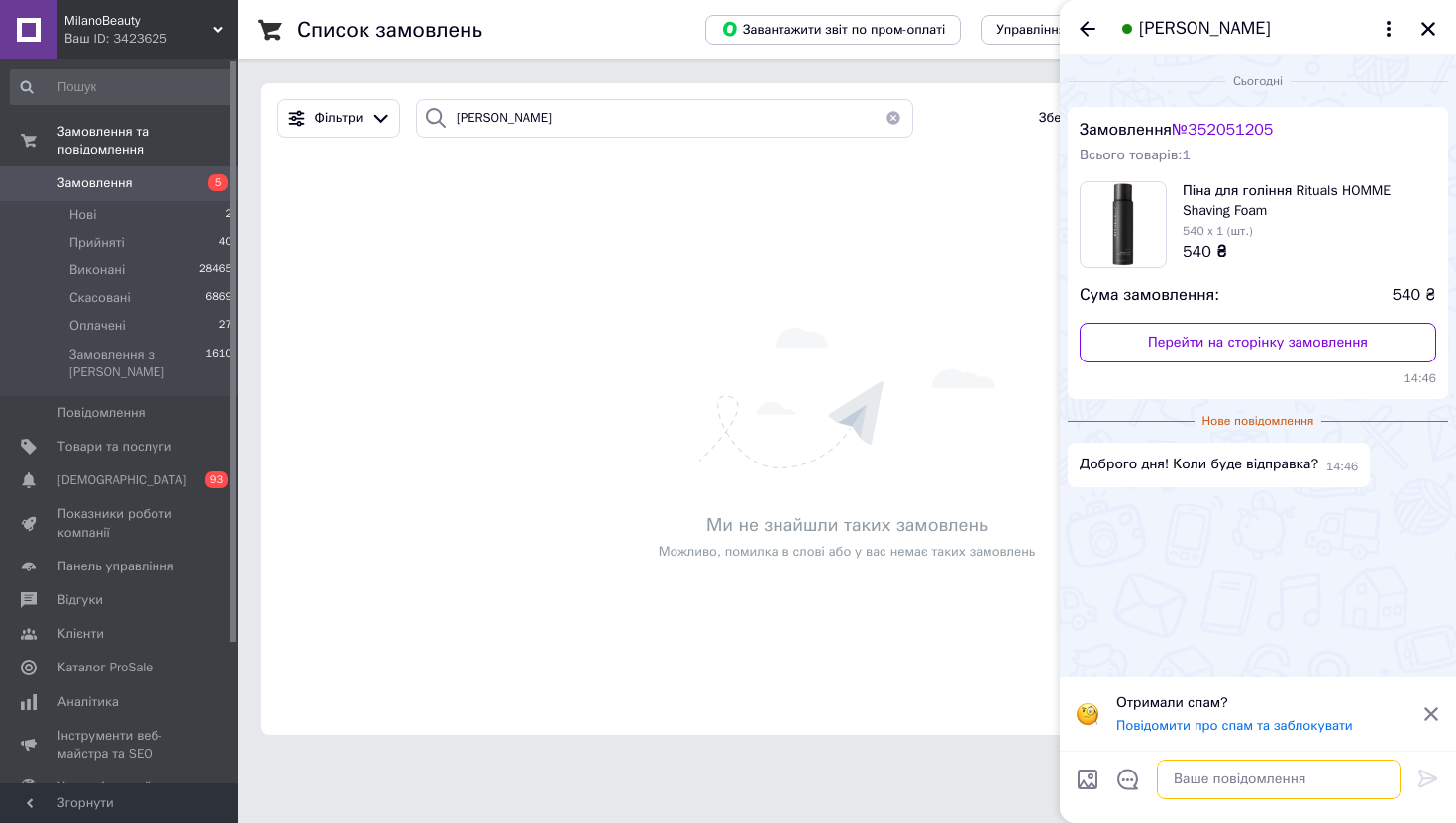 click at bounding box center [1279, 779] 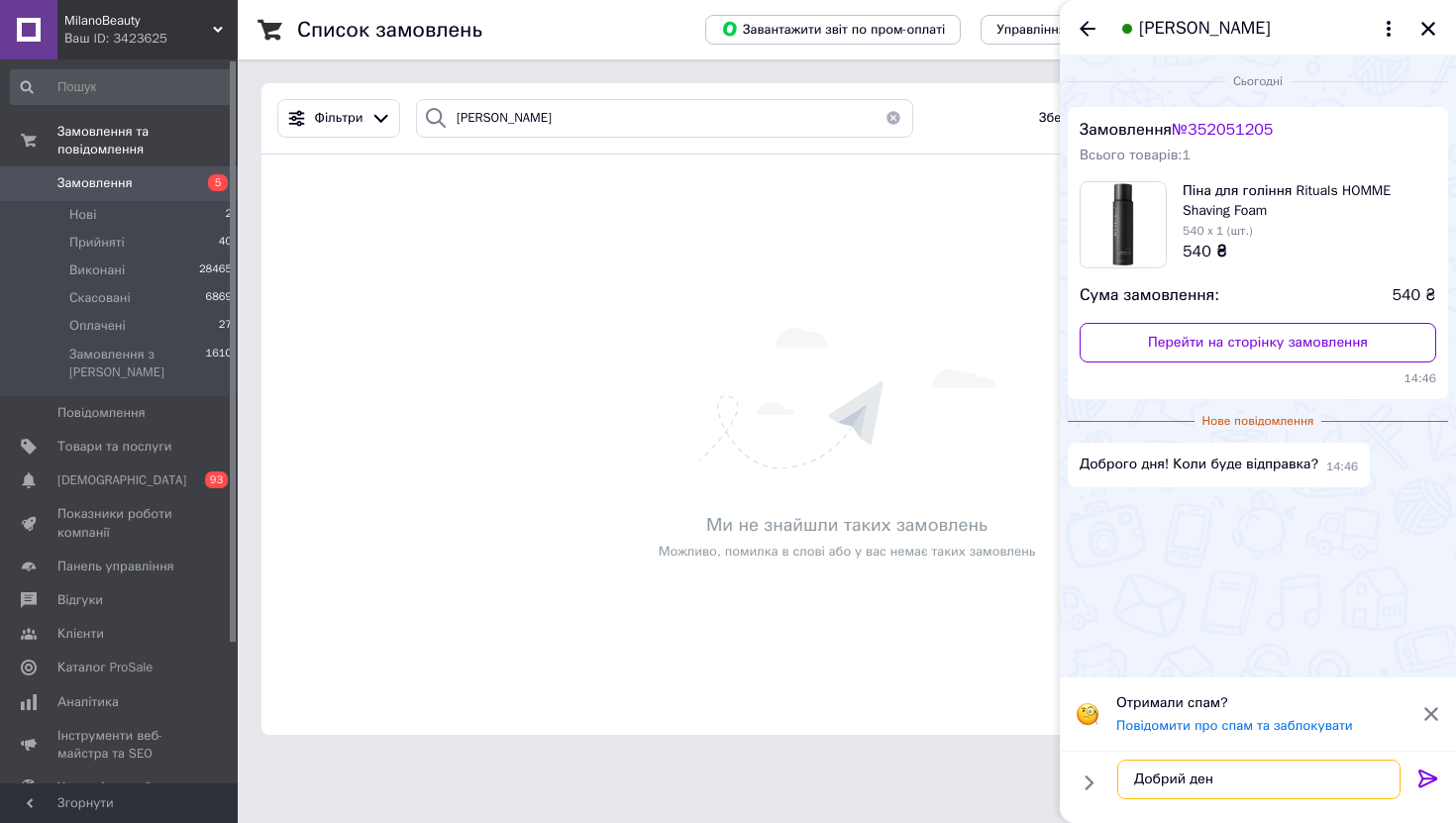 type on "Добрий день" 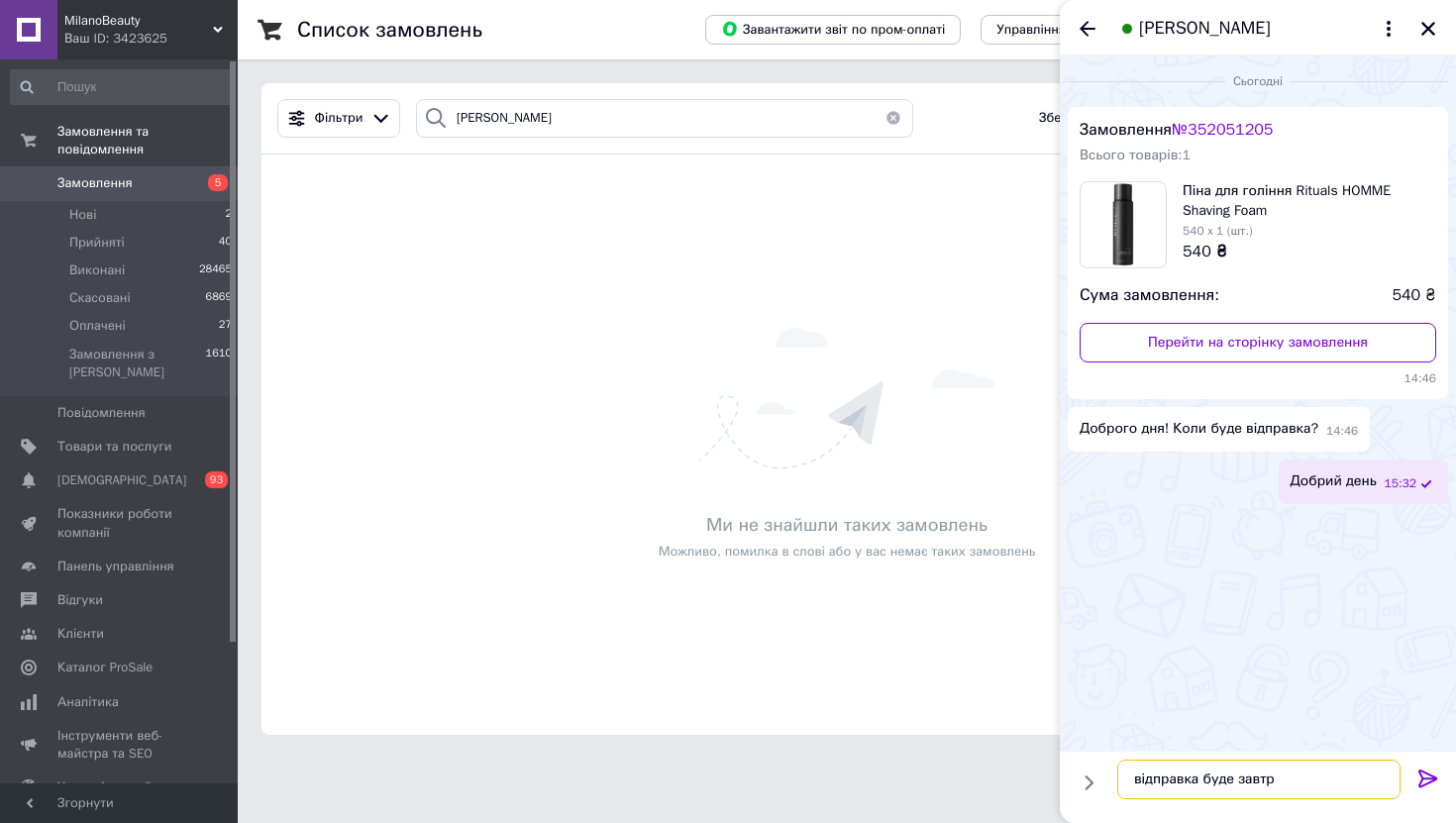 type on "відправка буде завтра" 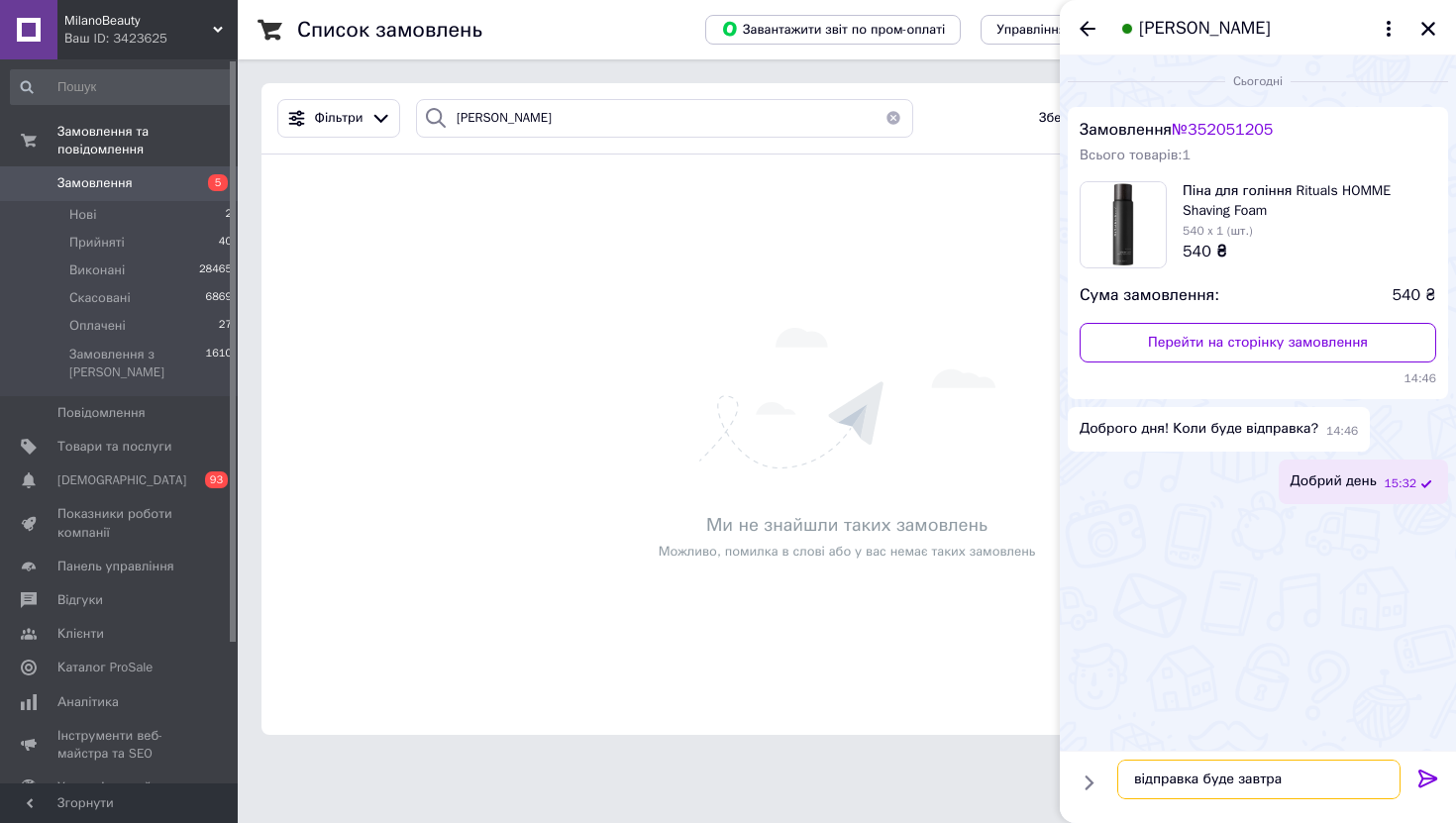 type 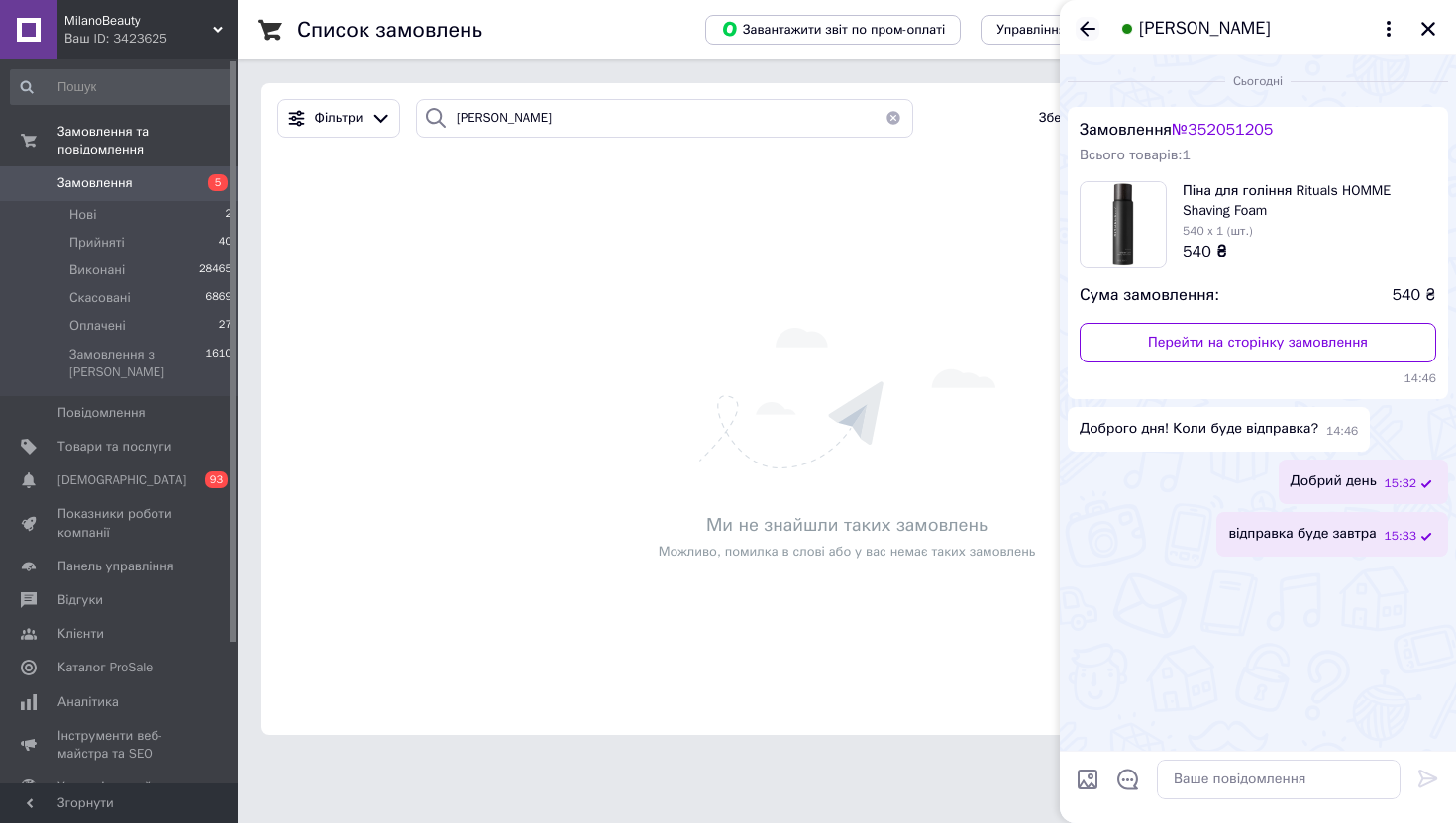 click 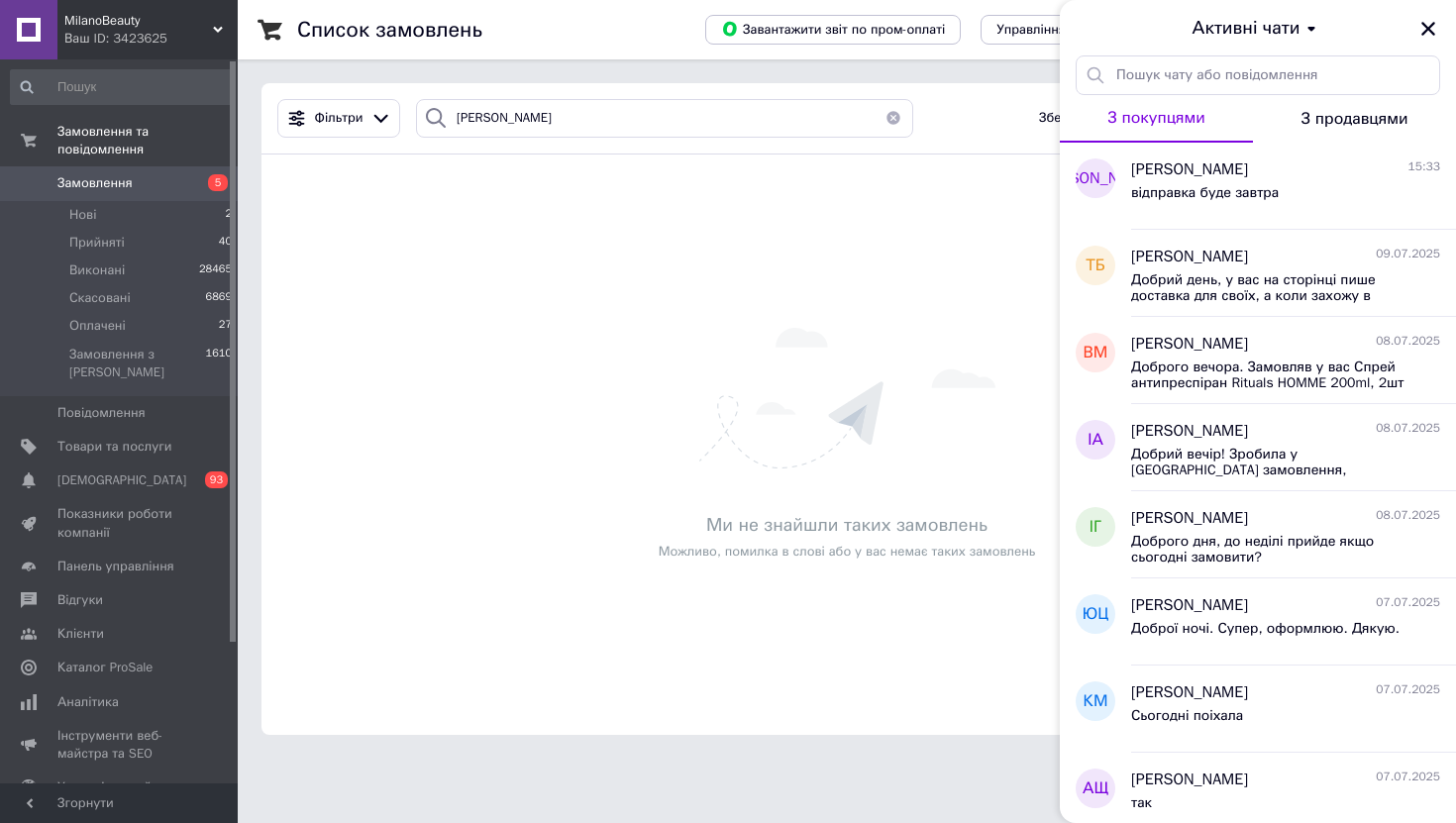 click at bounding box center [1428, 29] 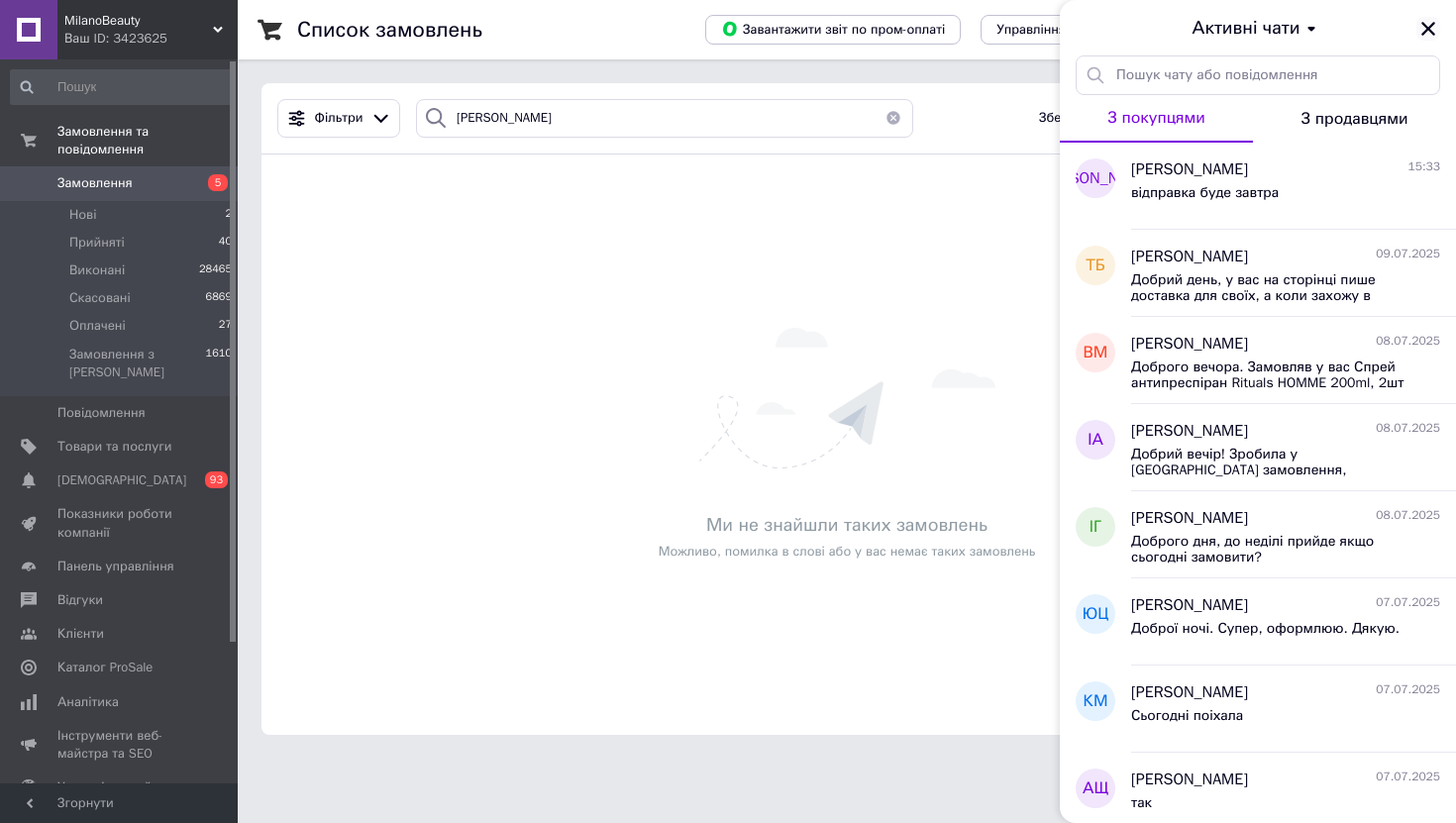 click 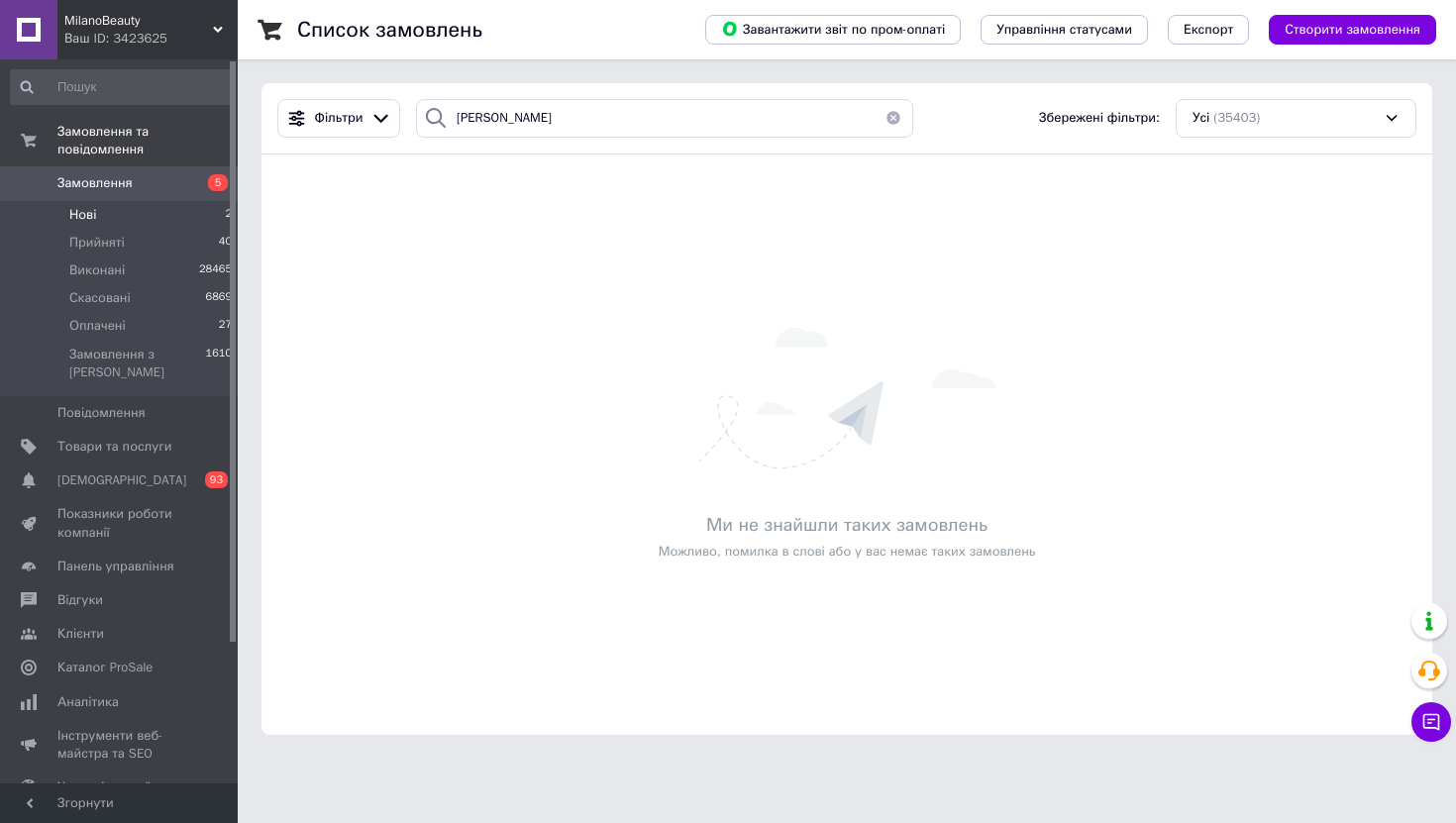 click on "Нові" at bounding box center [82, 215] 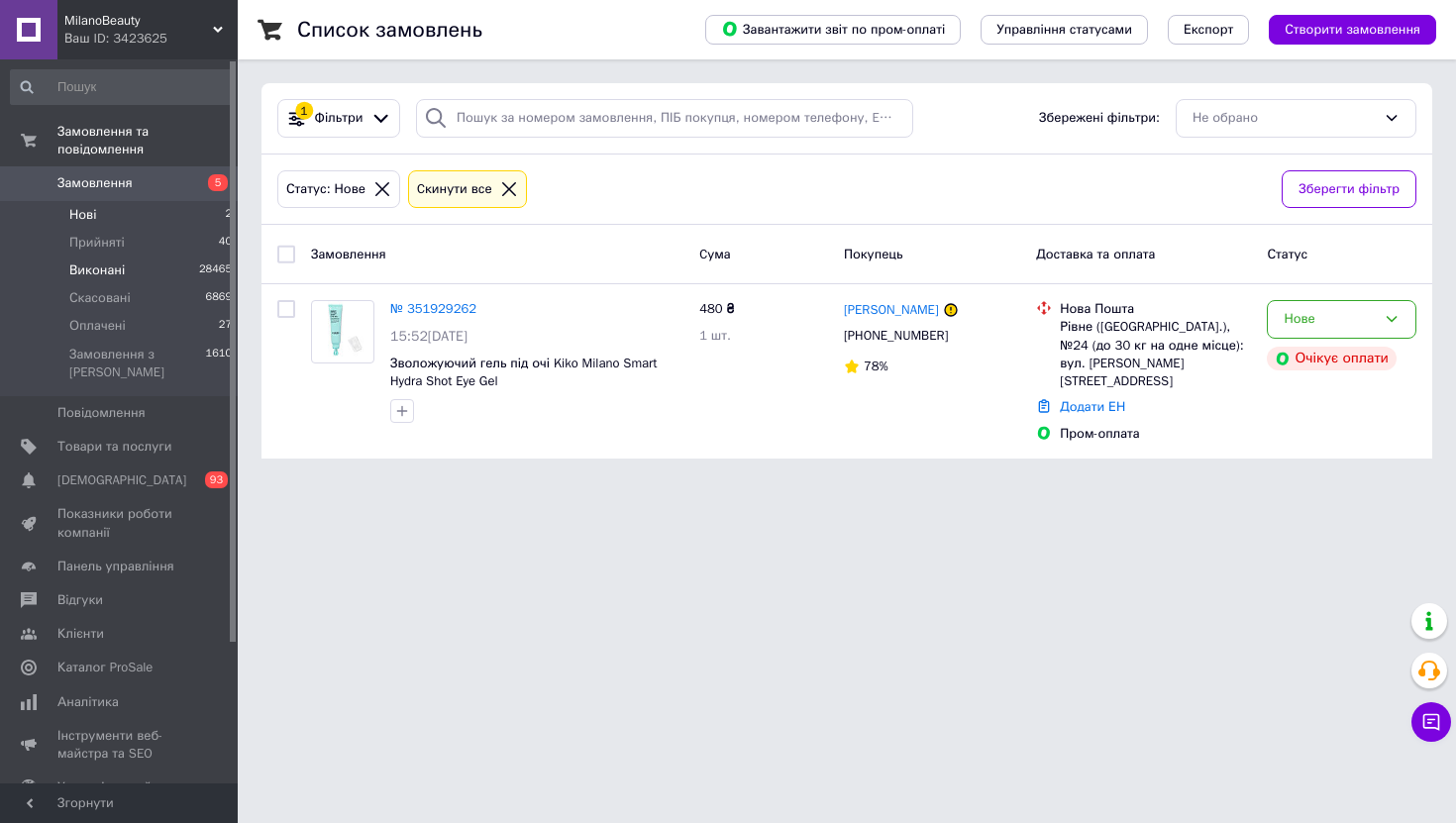 click on "Виконані 28465" at bounding box center [122, 270] 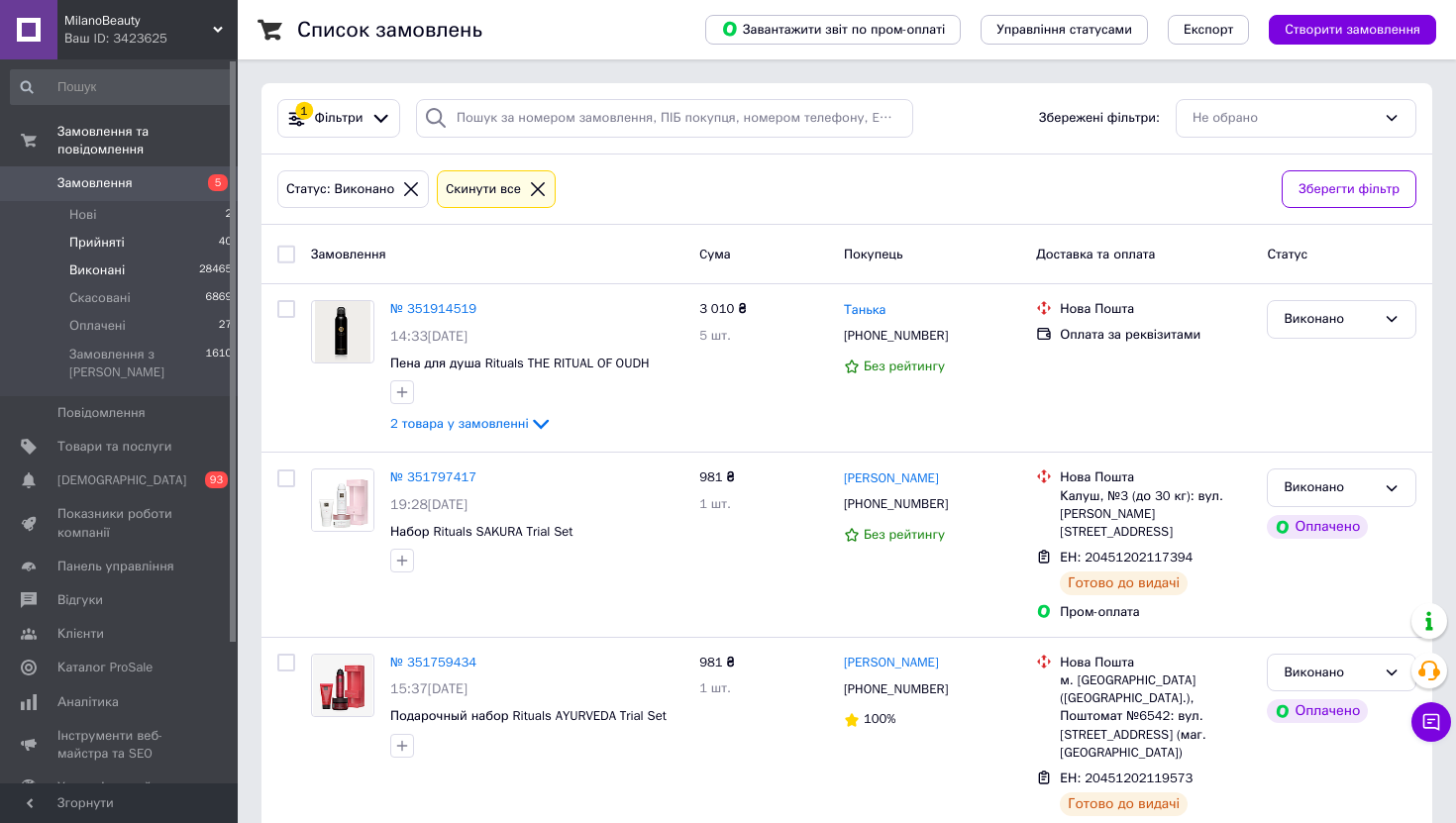 click on "Прийняті" at bounding box center (97, 243) 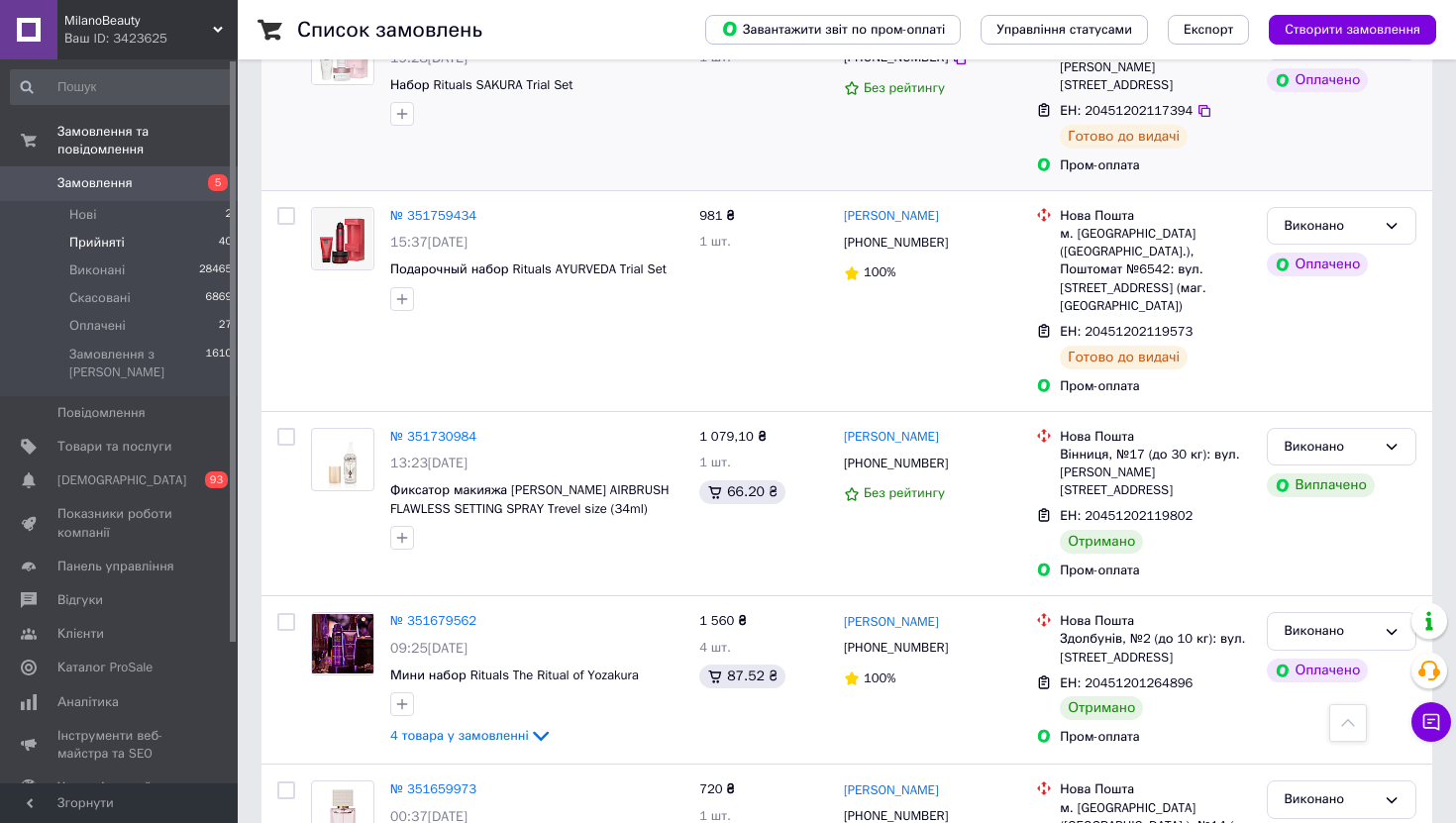 scroll, scrollTop: 452, scrollLeft: 0, axis: vertical 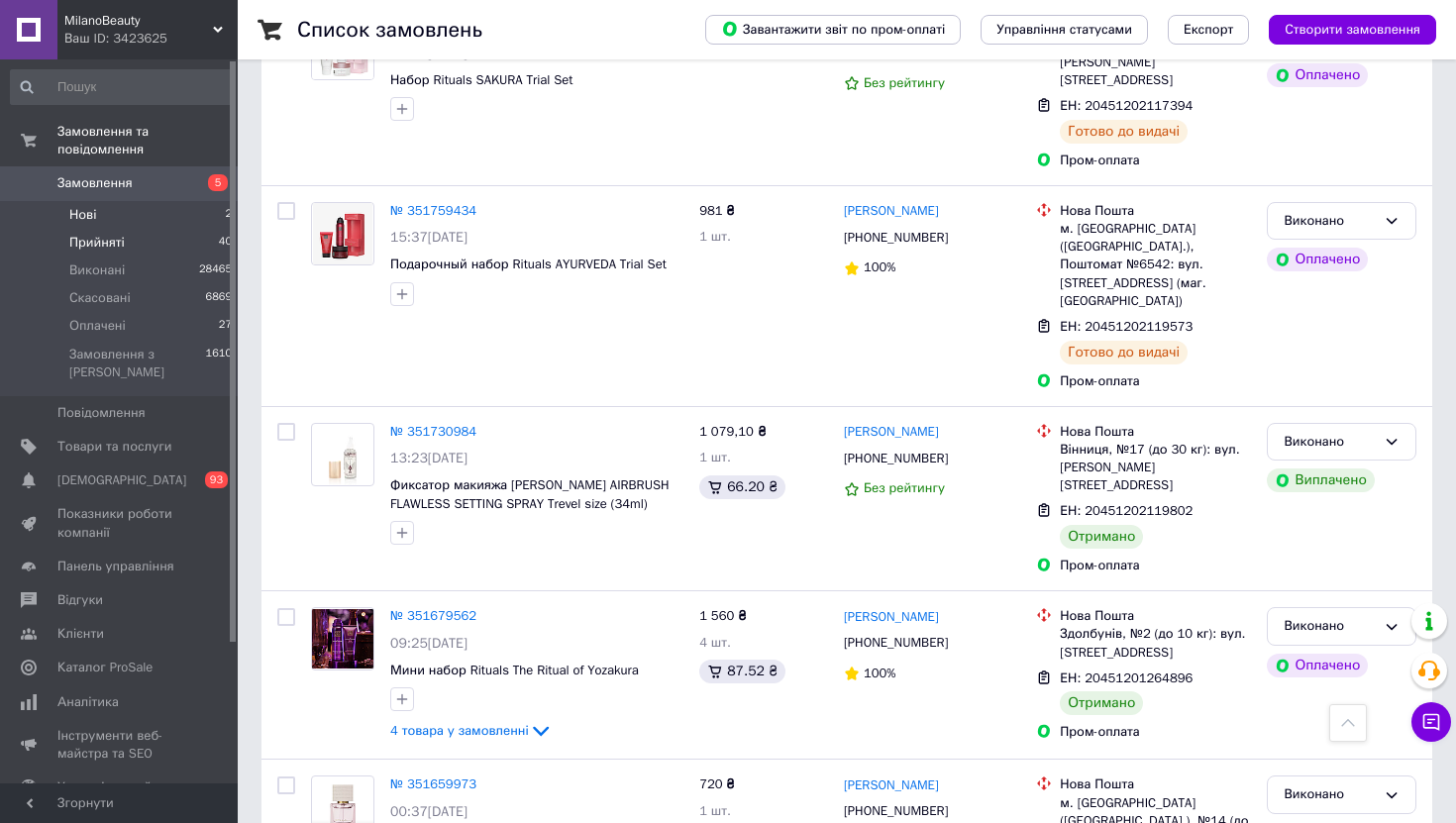 click on "Нові" at bounding box center [82, 215] 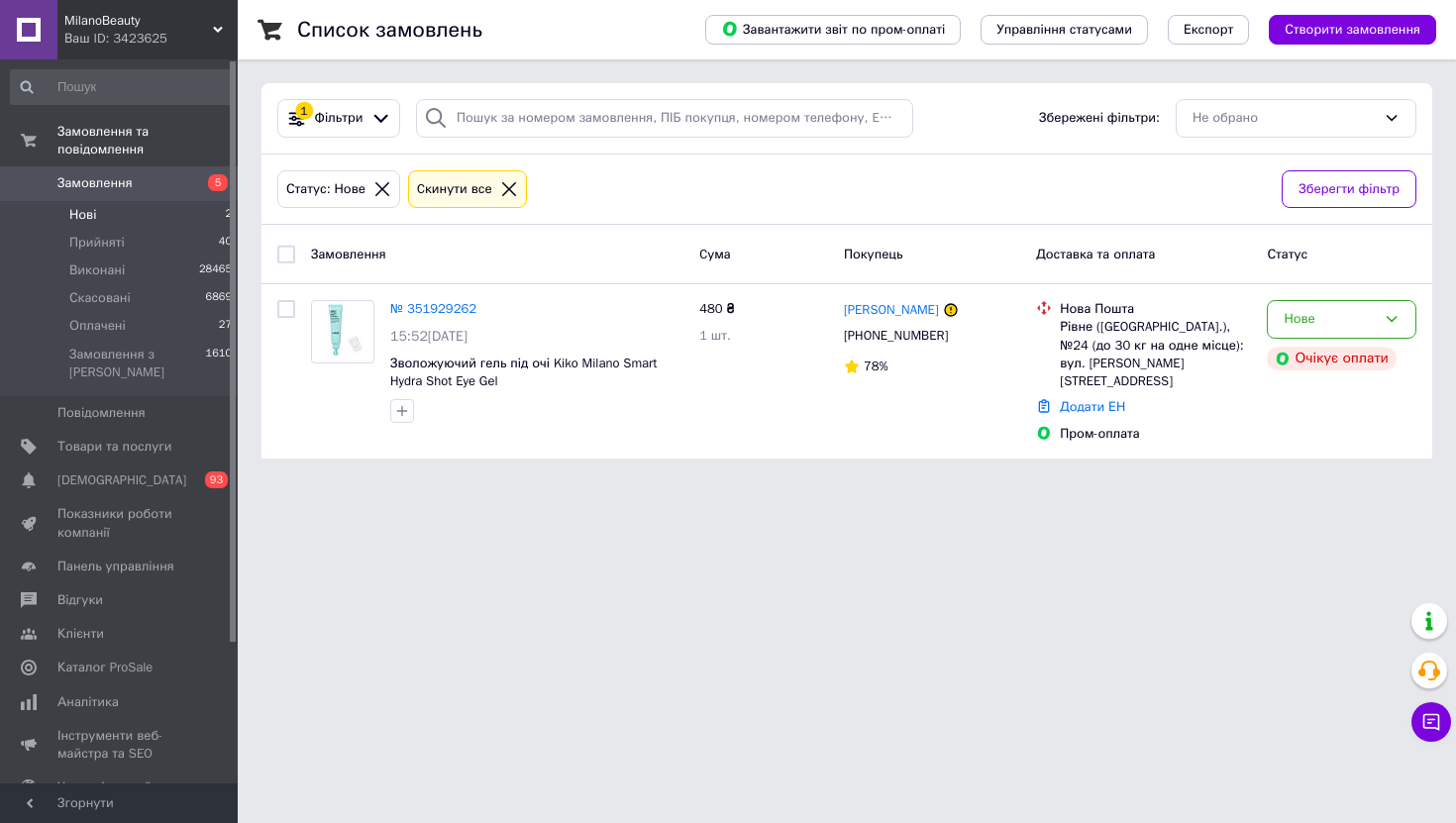 scroll, scrollTop: 0, scrollLeft: 0, axis: both 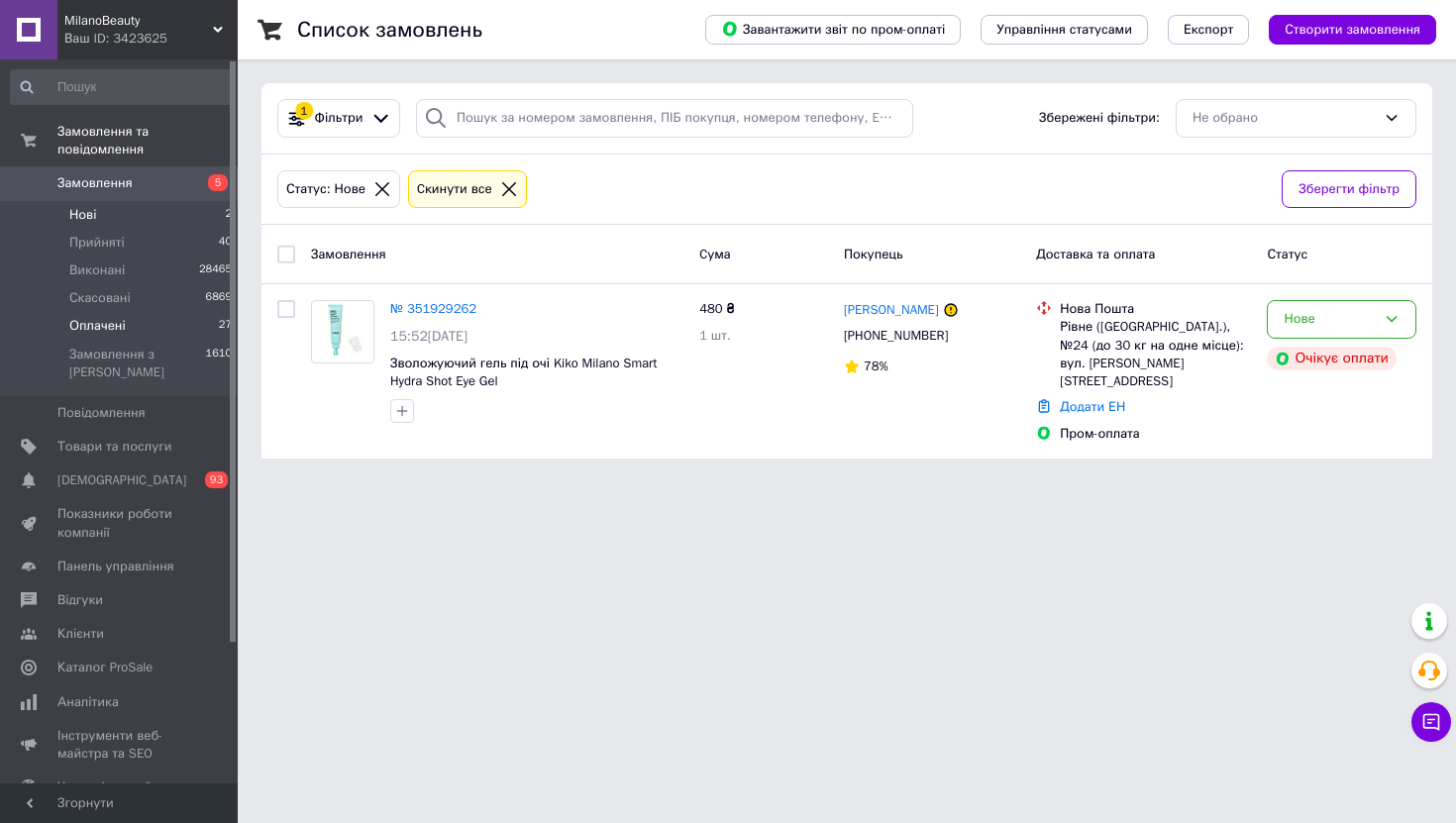 click on "Оплачені" at bounding box center [97, 326] 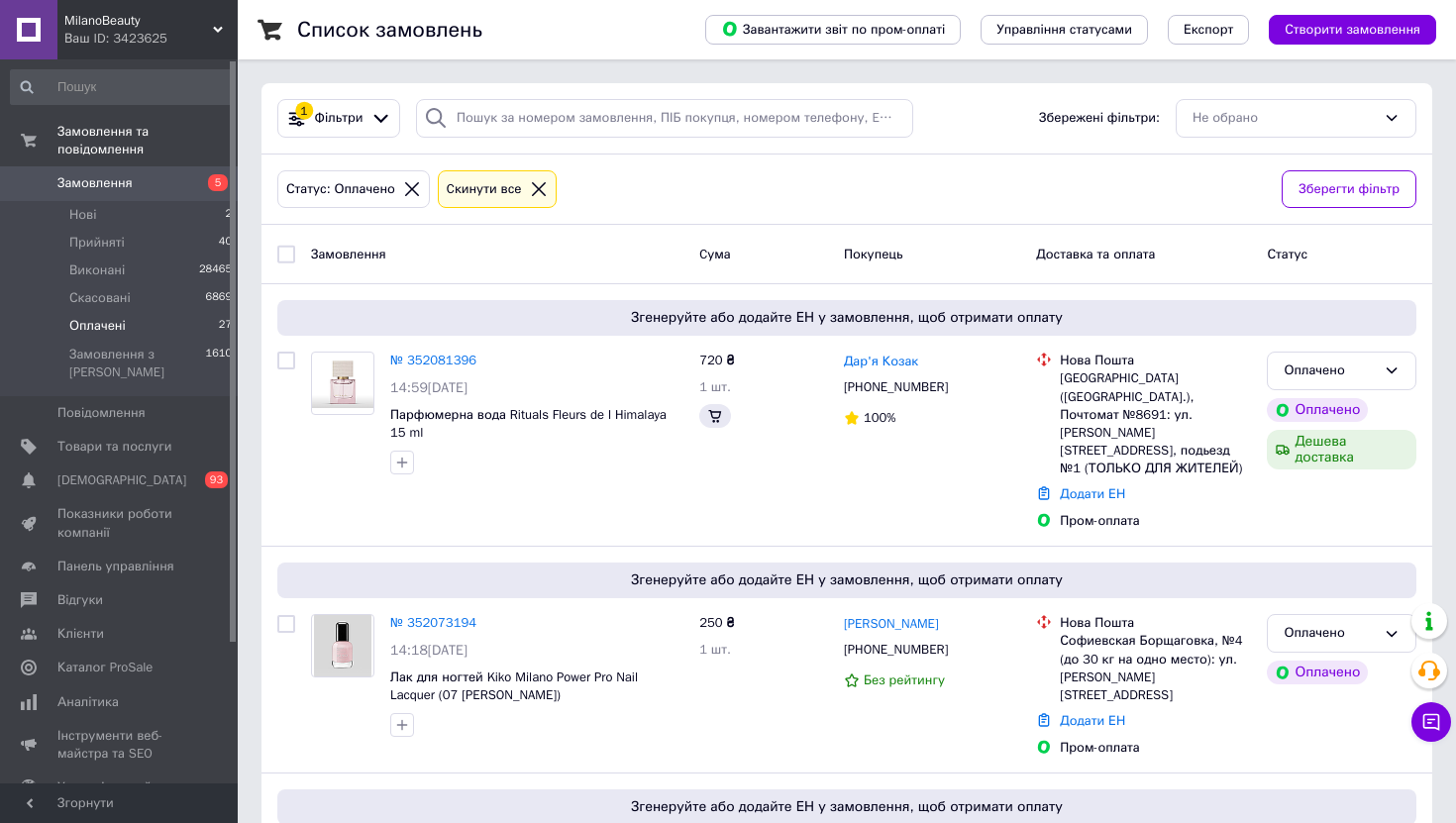 click on "Оплачені" at bounding box center (97, 326) 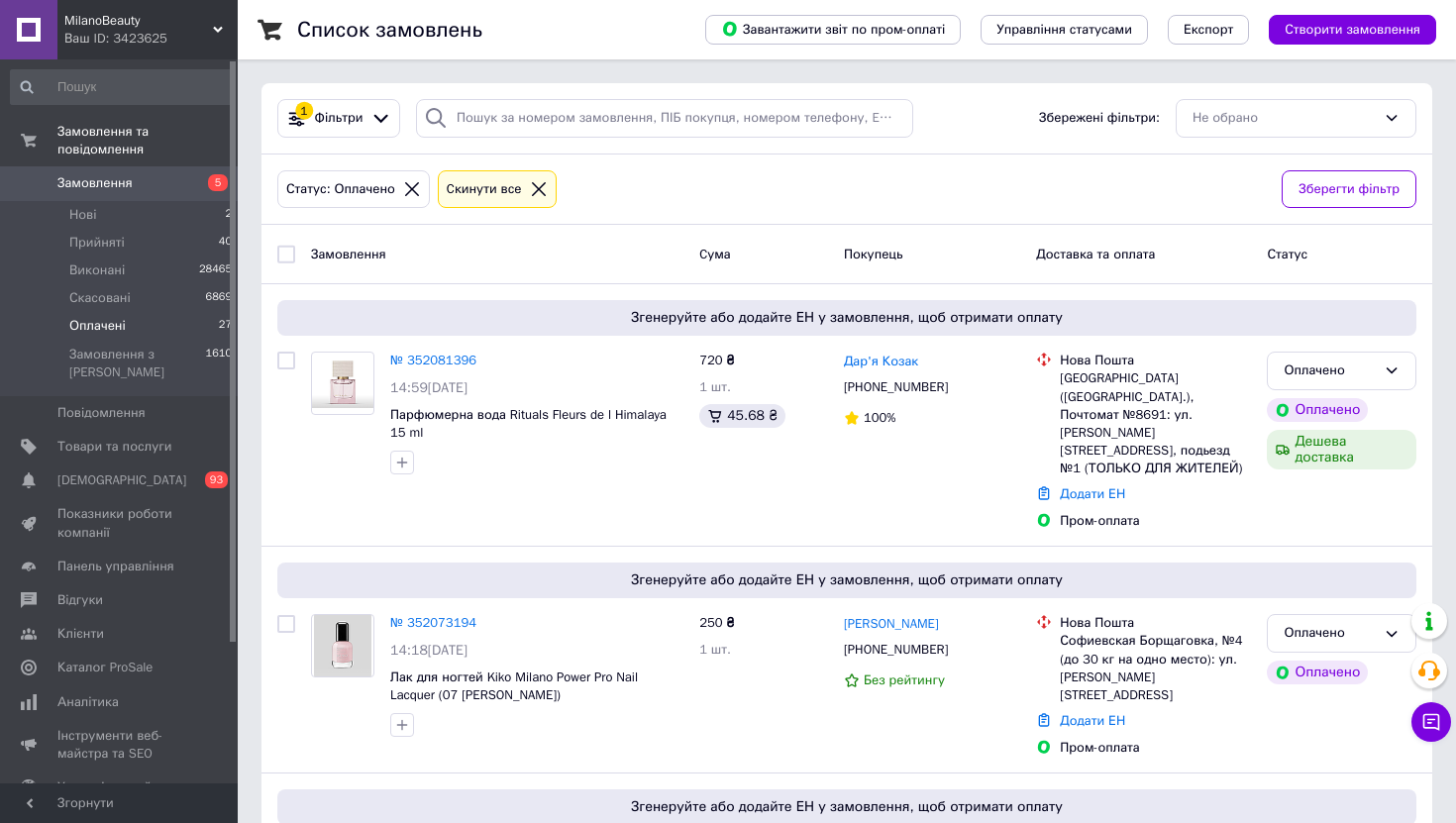 click at bounding box center [286, 255] 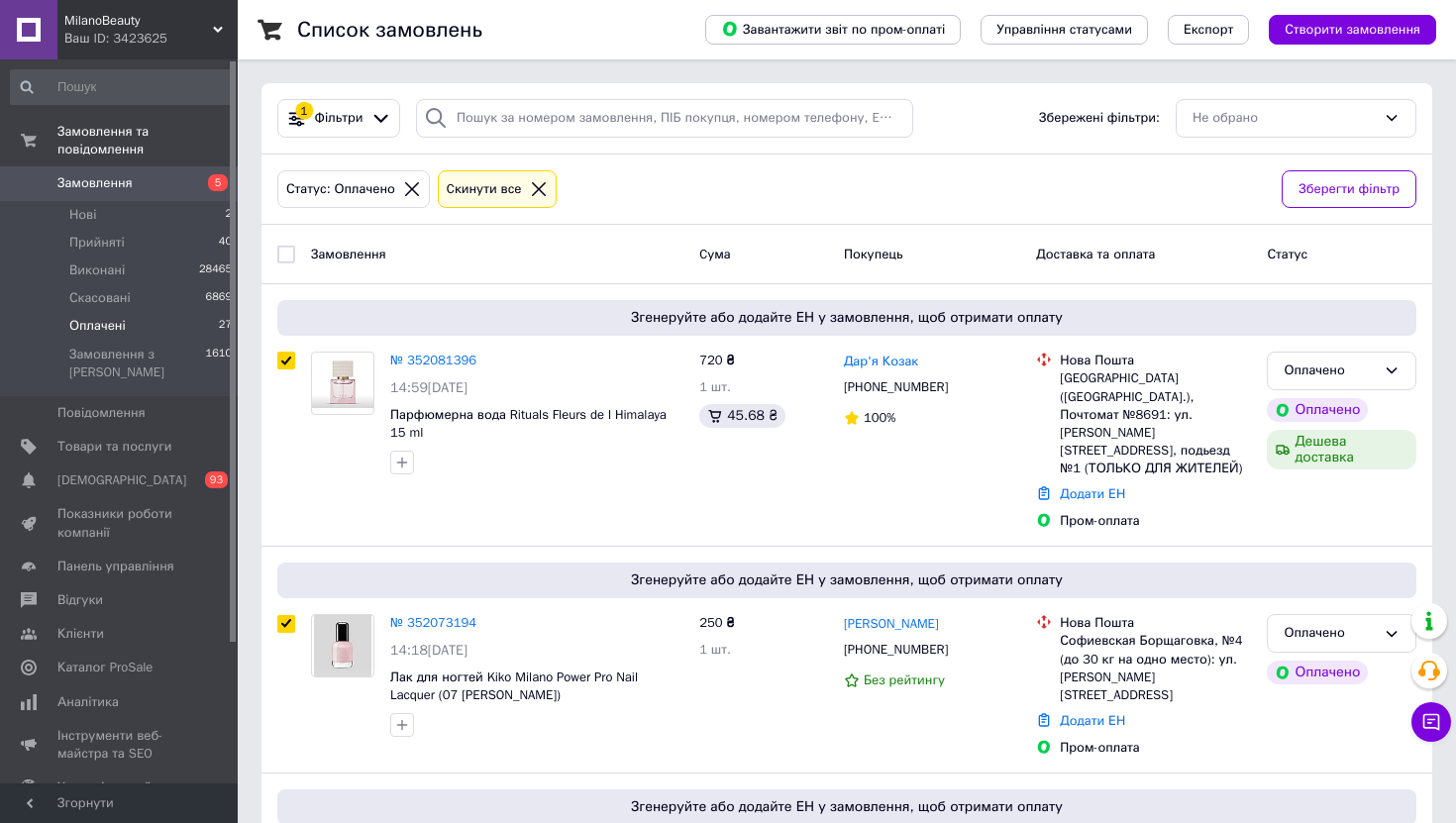 checkbox on "true" 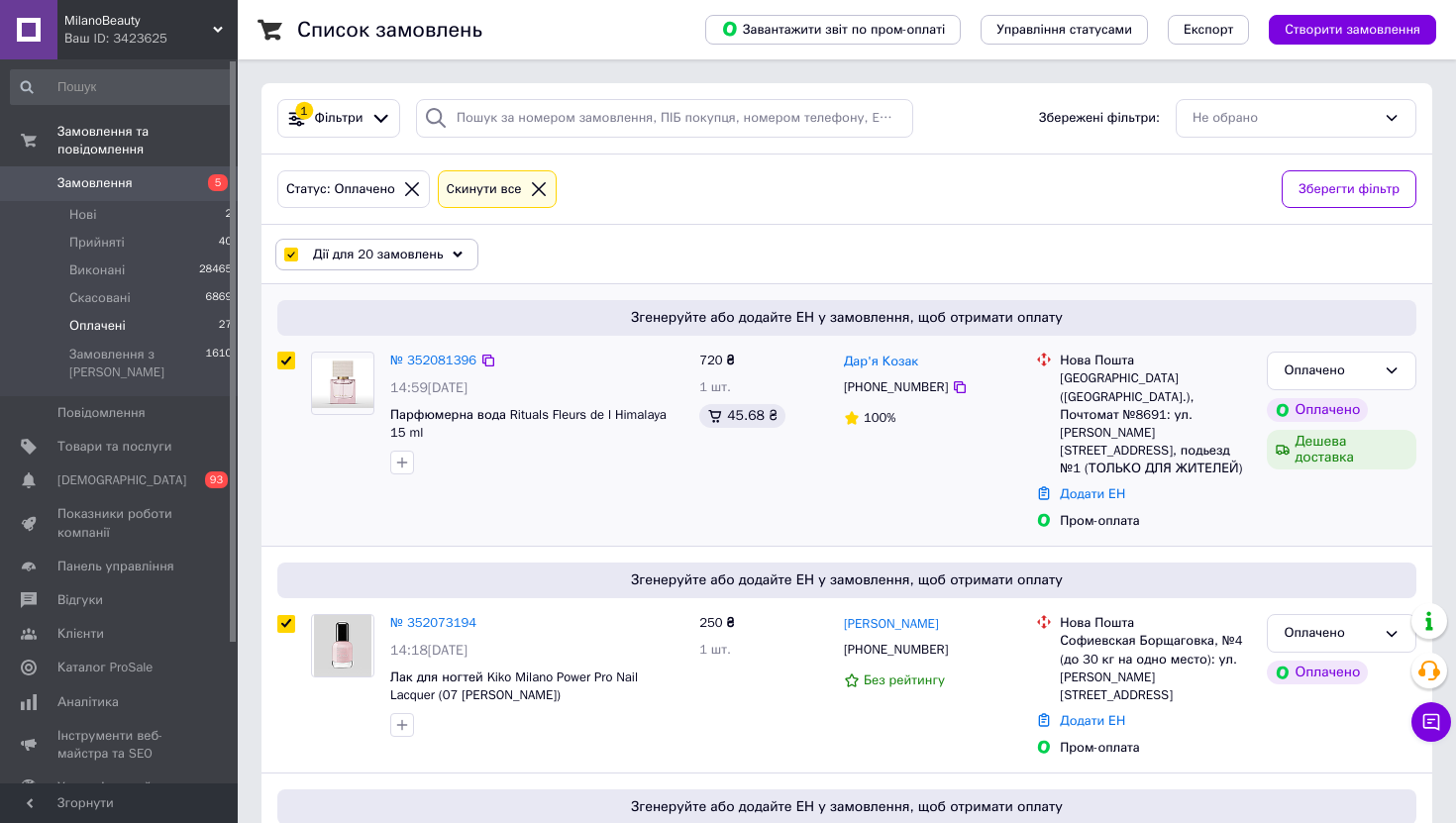 click at bounding box center [286, 360] 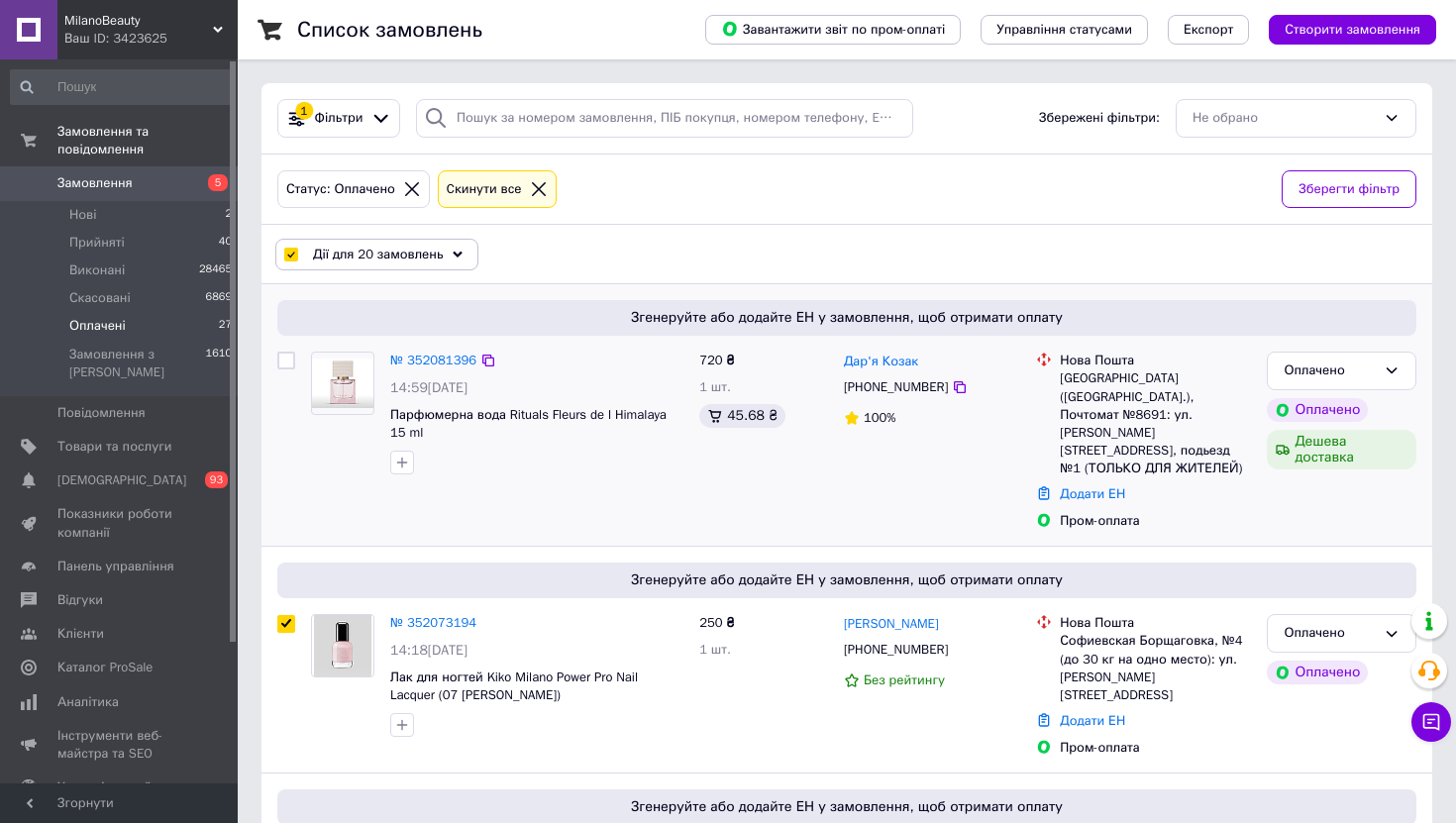 checkbox on "false" 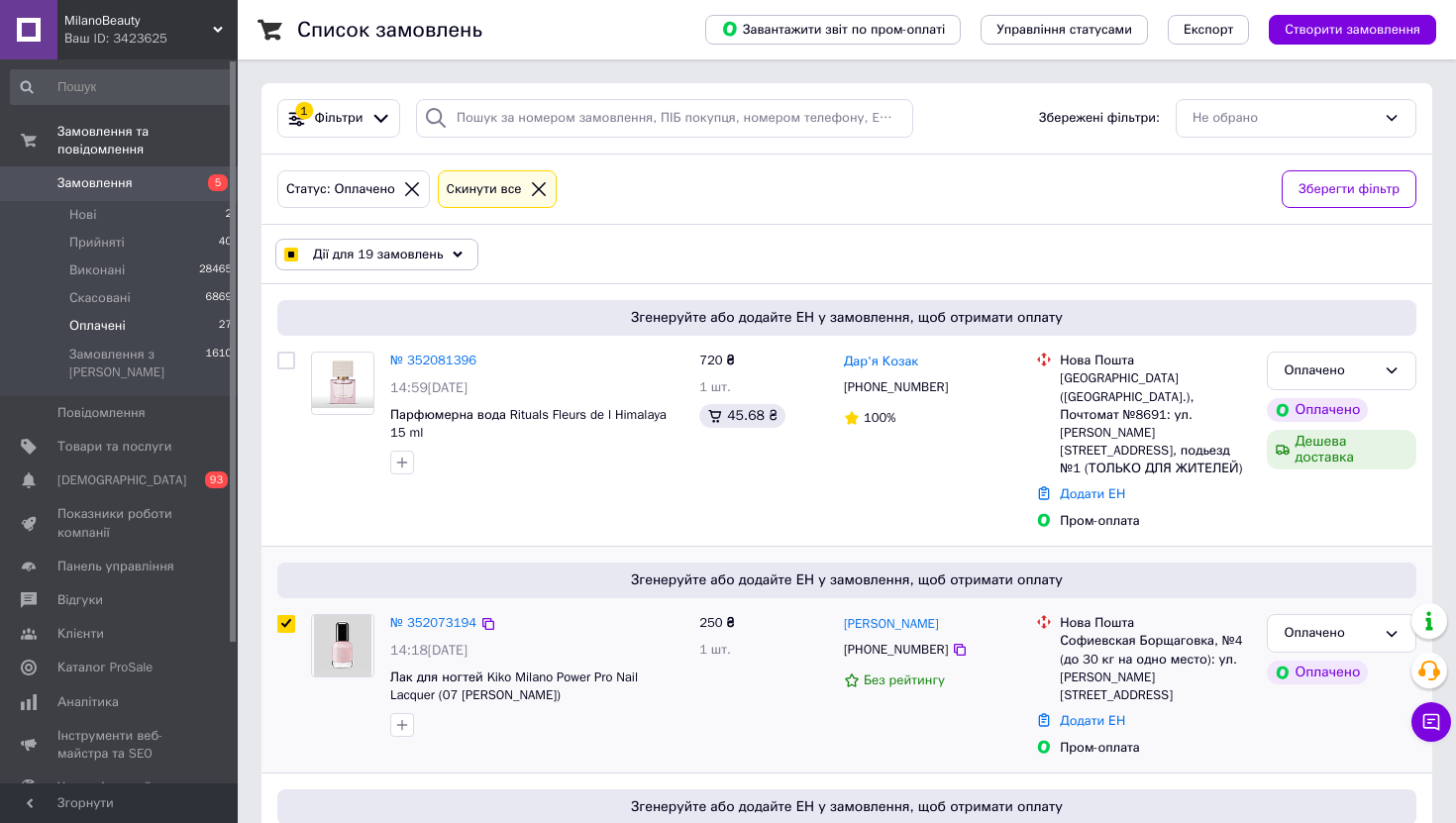 click at bounding box center (286, 624) 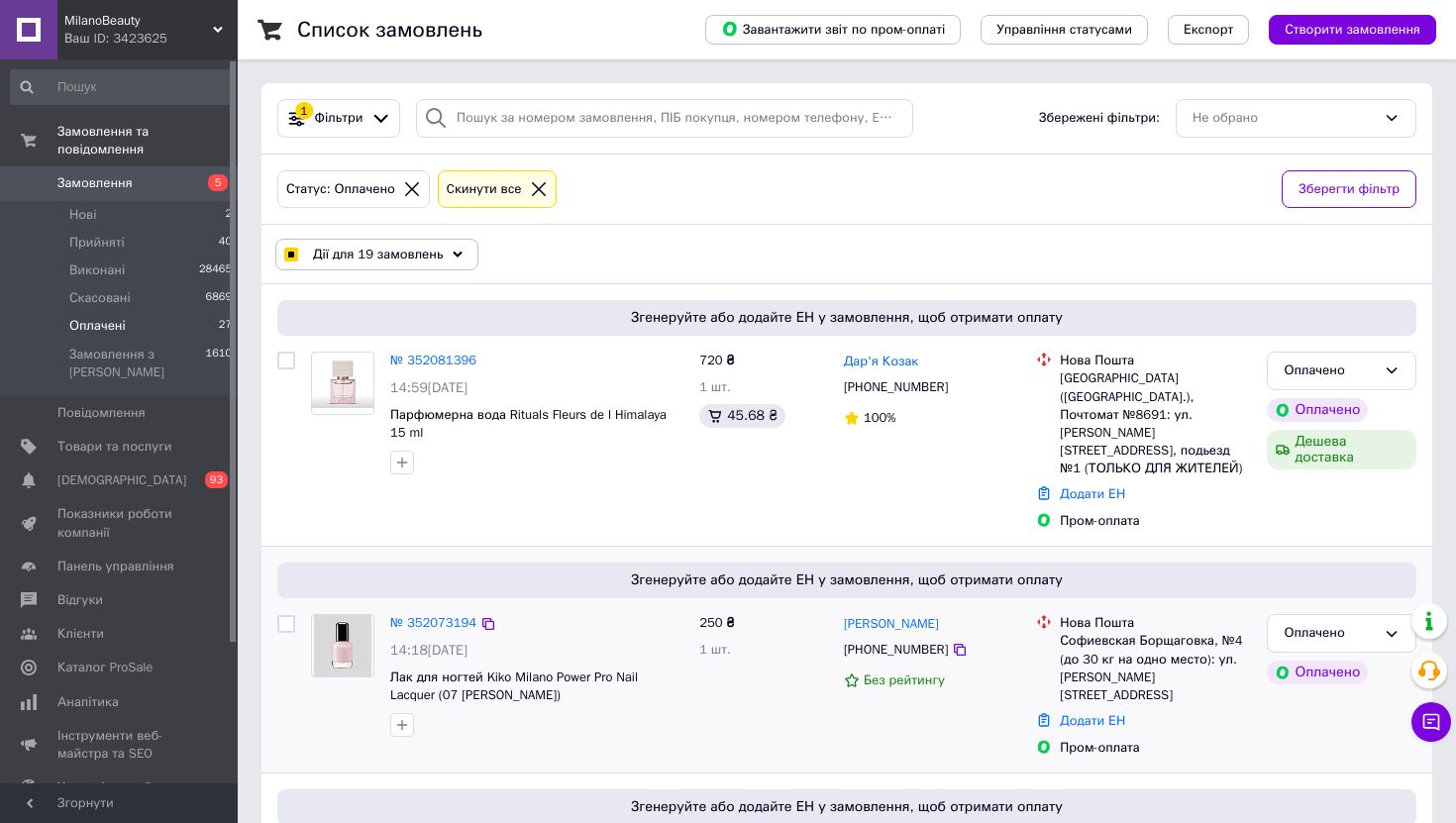 checkbox on "false" 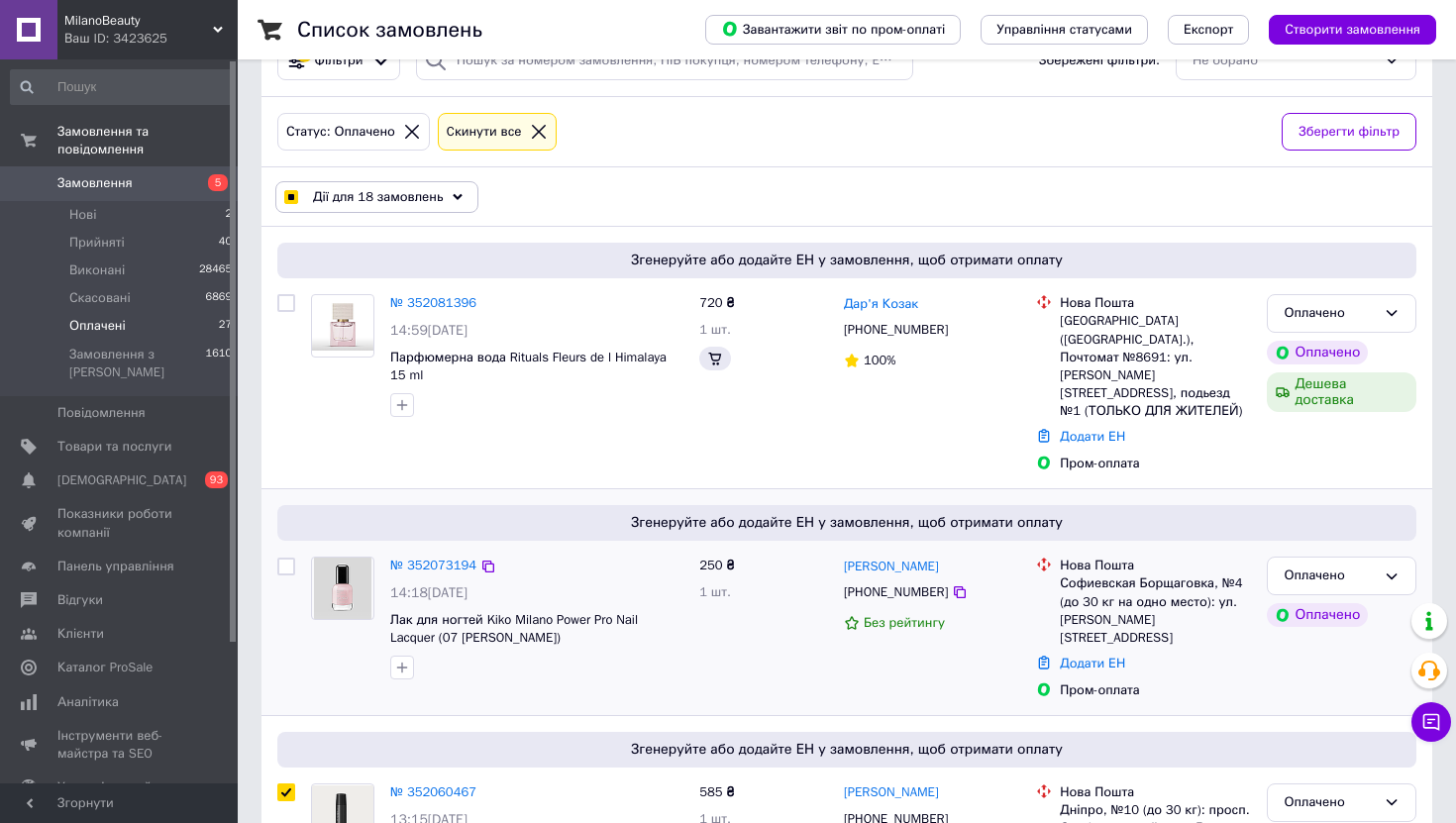 scroll, scrollTop: 119, scrollLeft: 0, axis: vertical 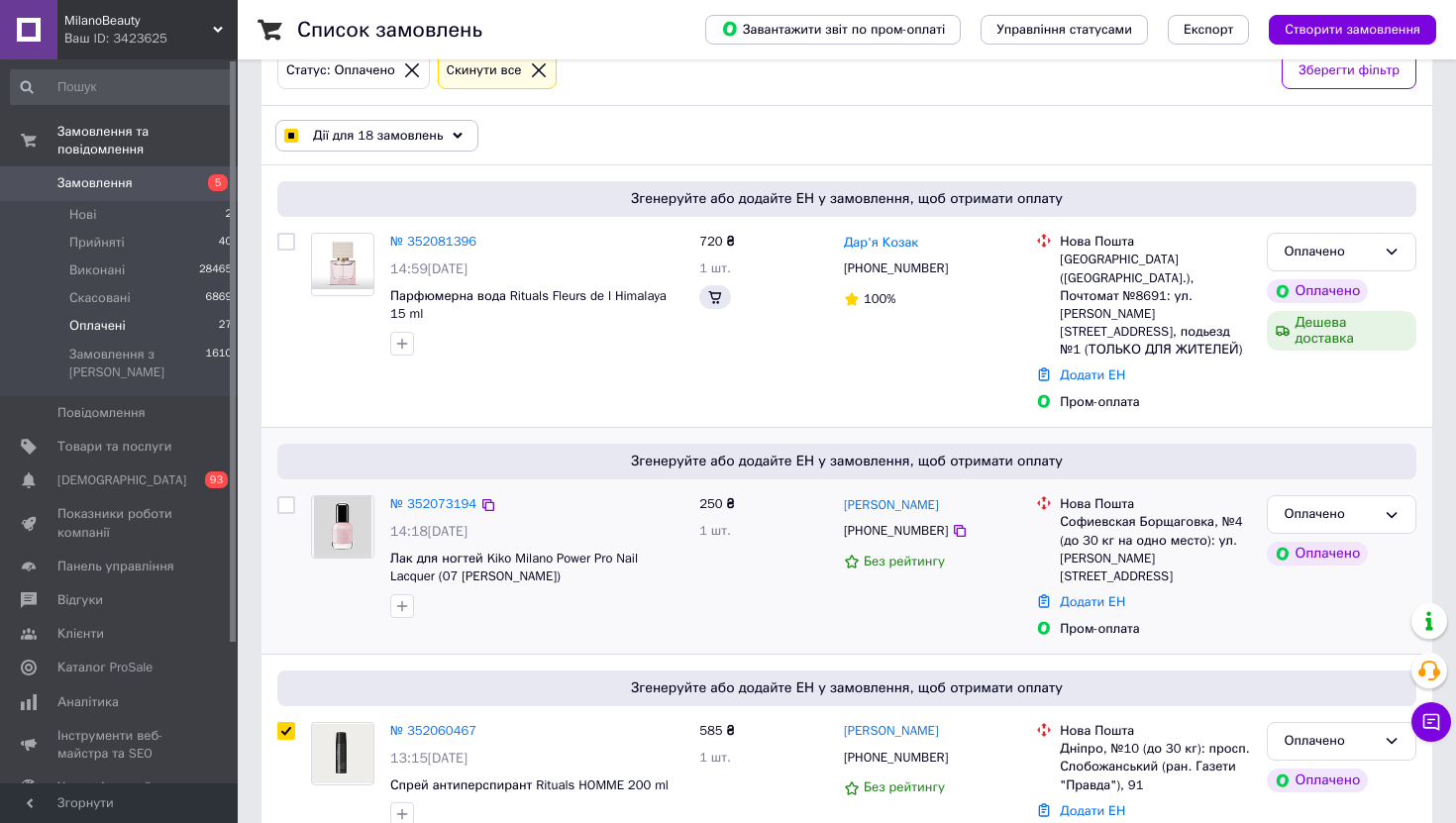 checkbox on "true" 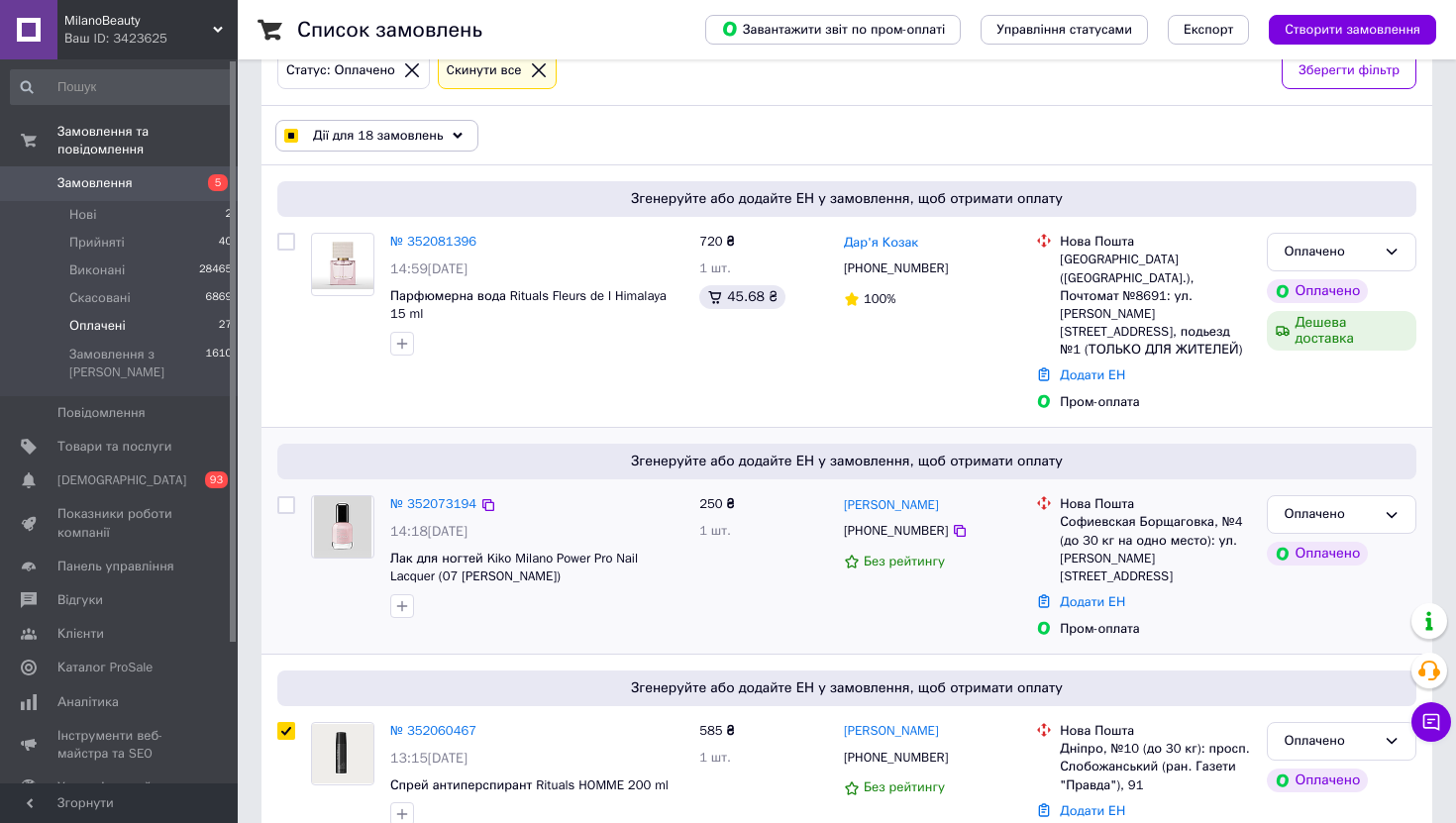 click at bounding box center (286, 505) 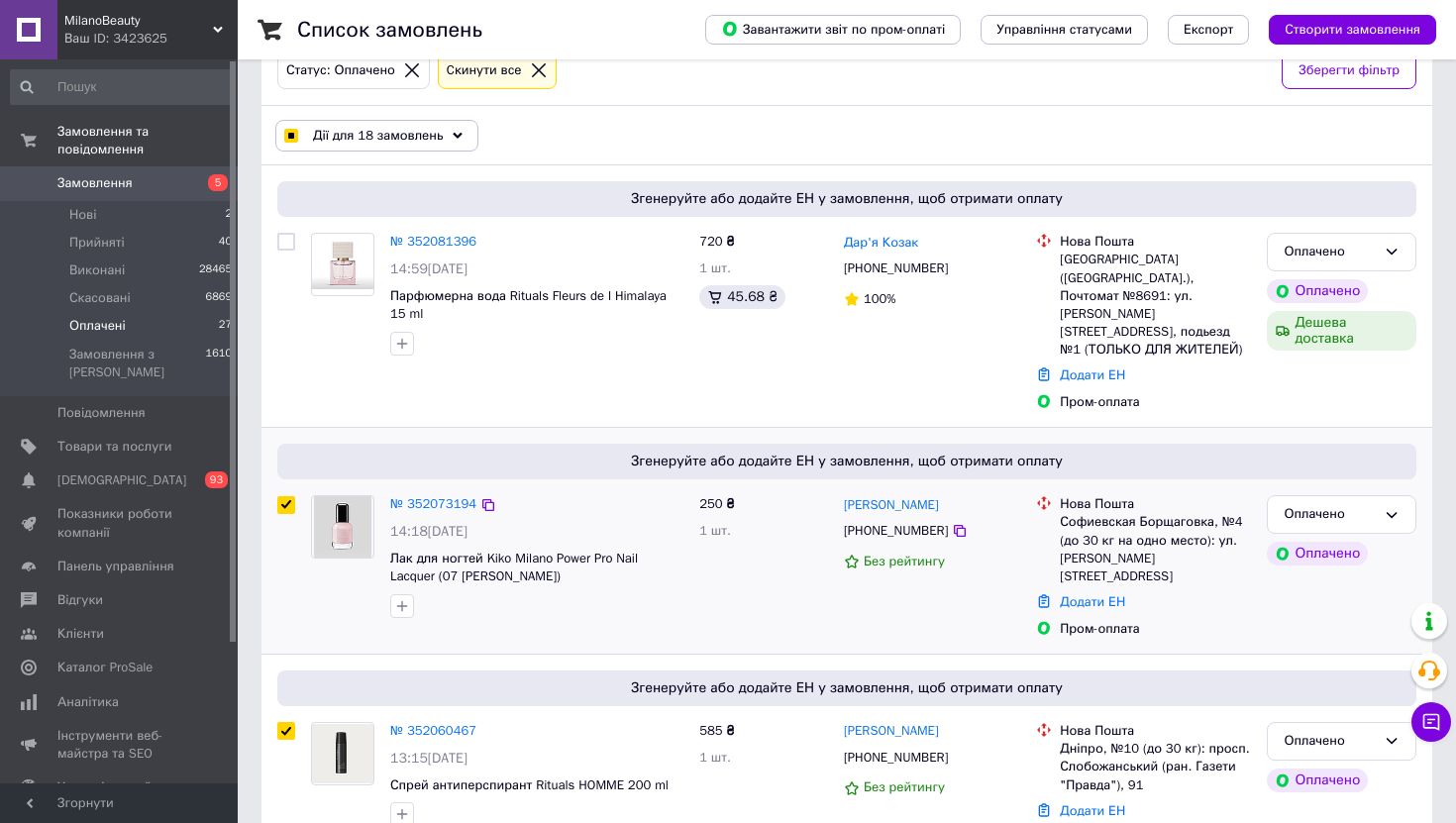 checkbox on "true" 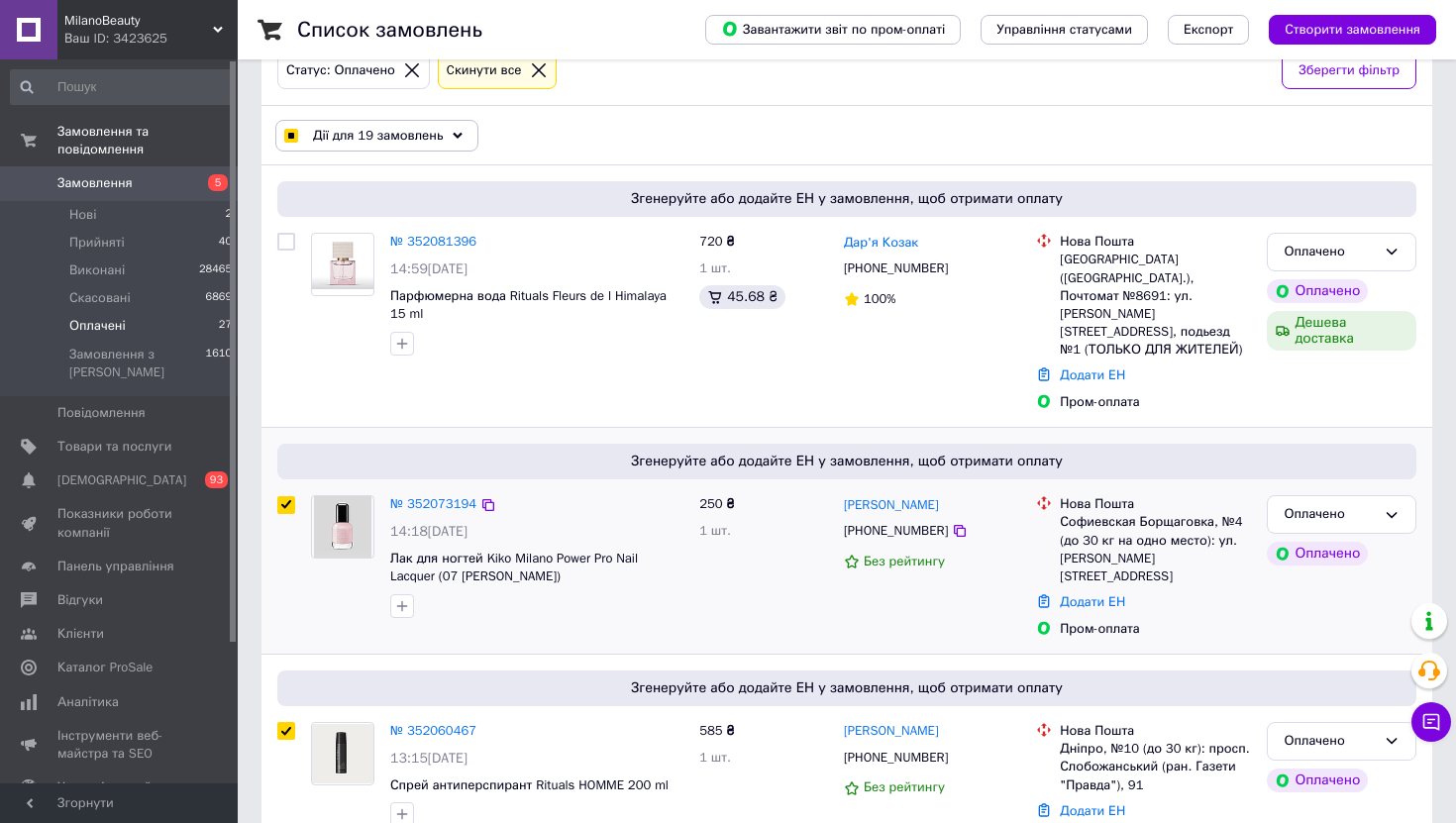 click at bounding box center (286, 505) 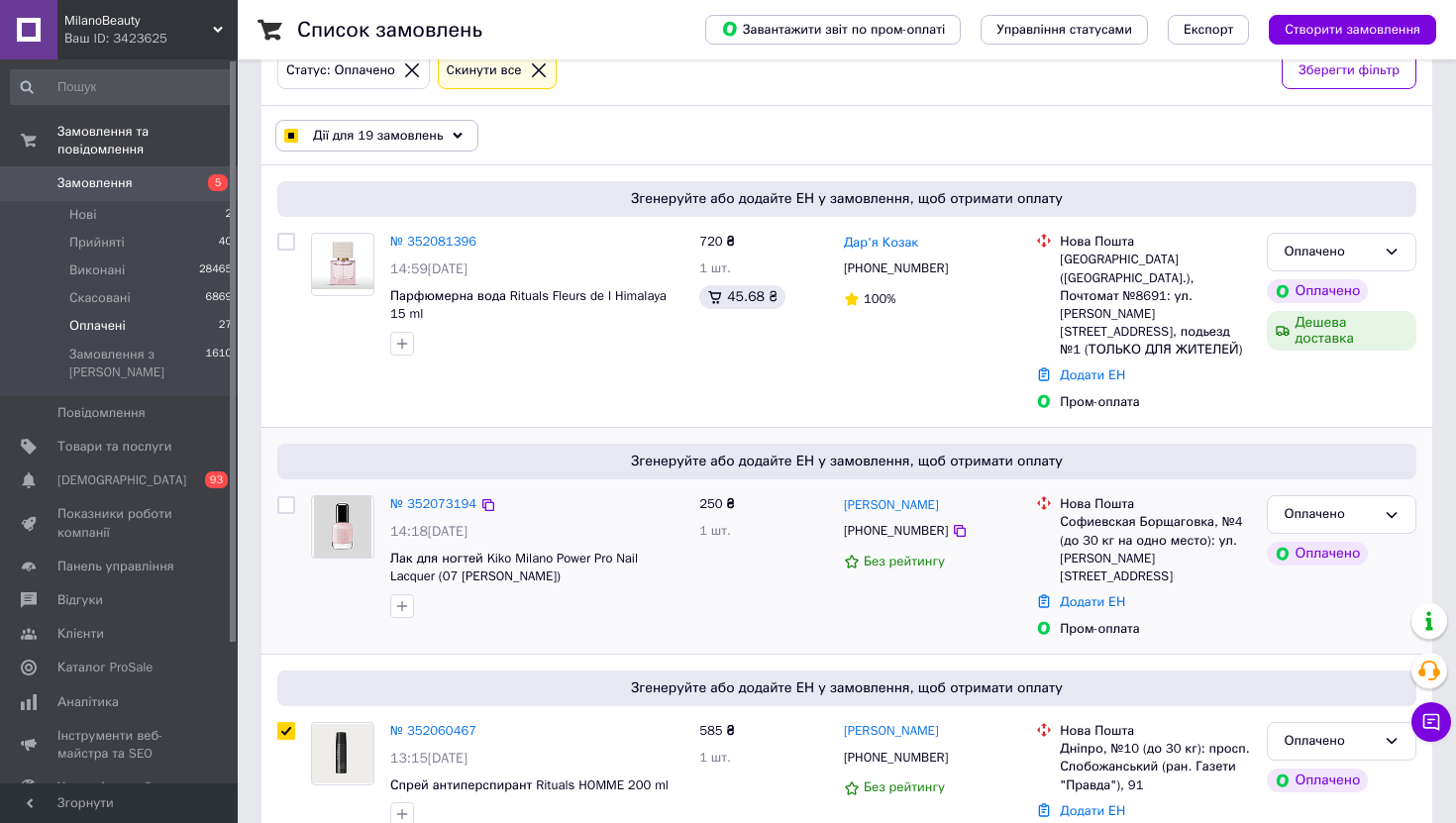 checkbox on "false" 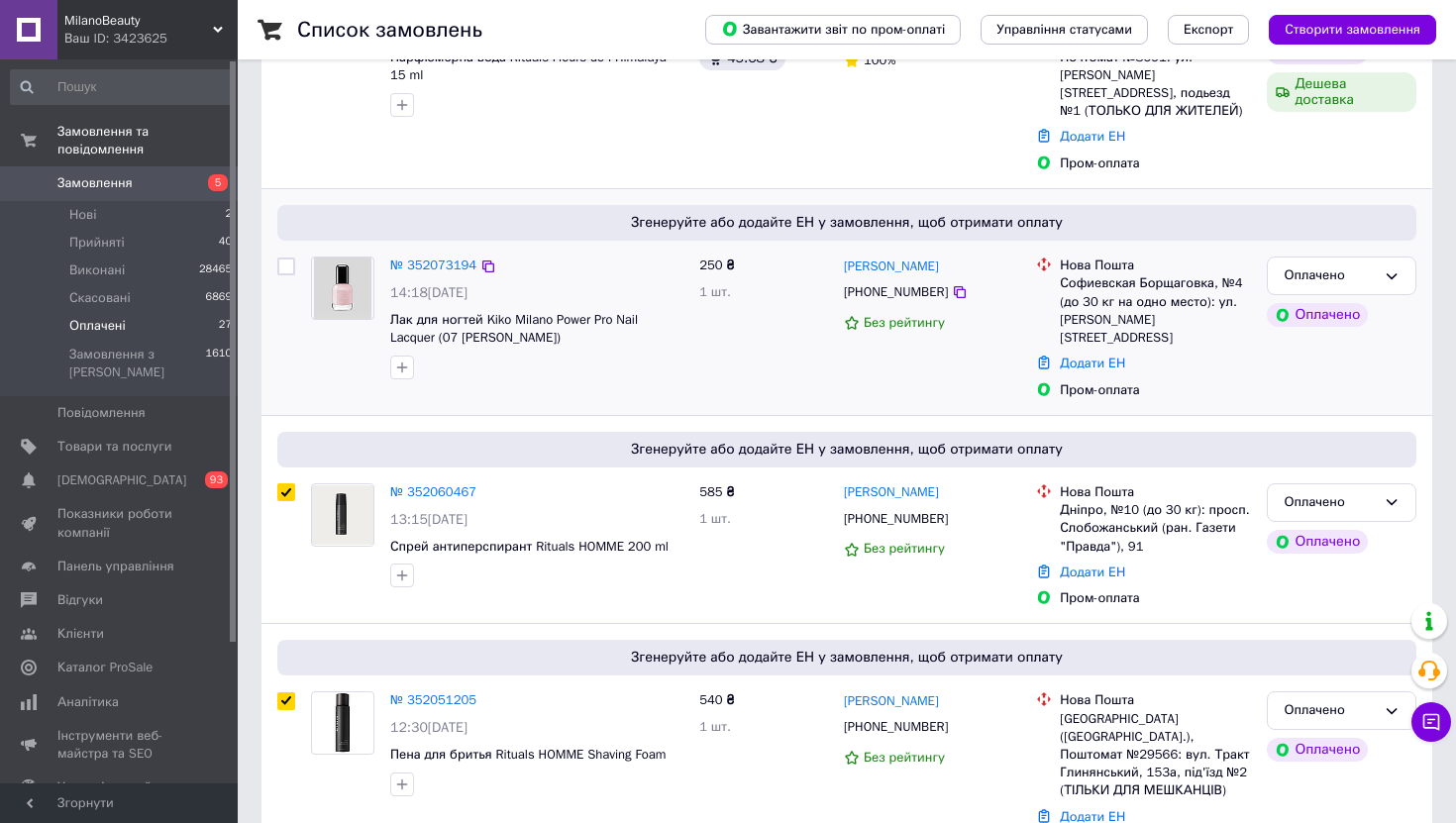 scroll, scrollTop: 370, scrollLeft: 0, axis: vertical 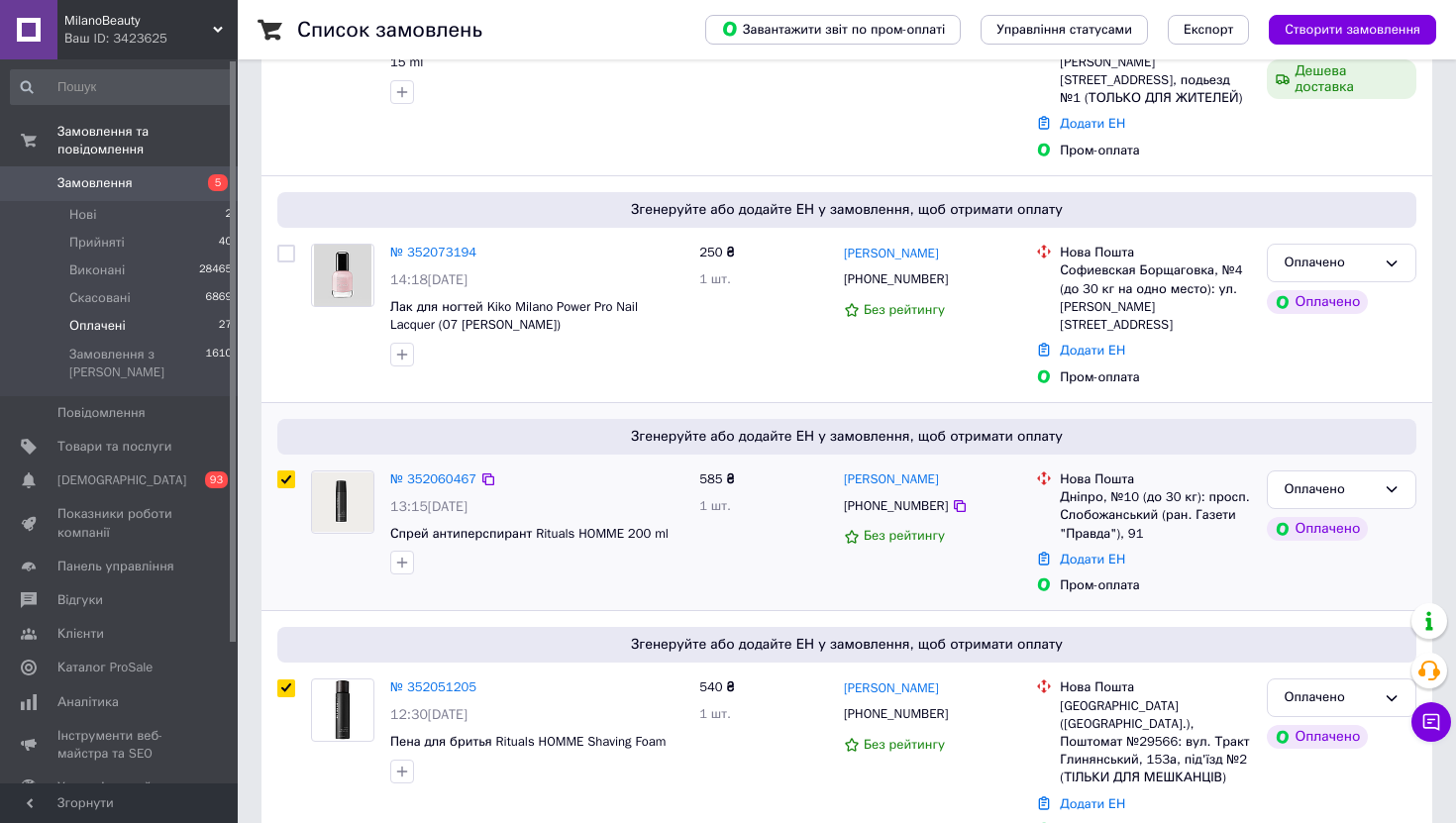 click at bounding box center (286, 479) 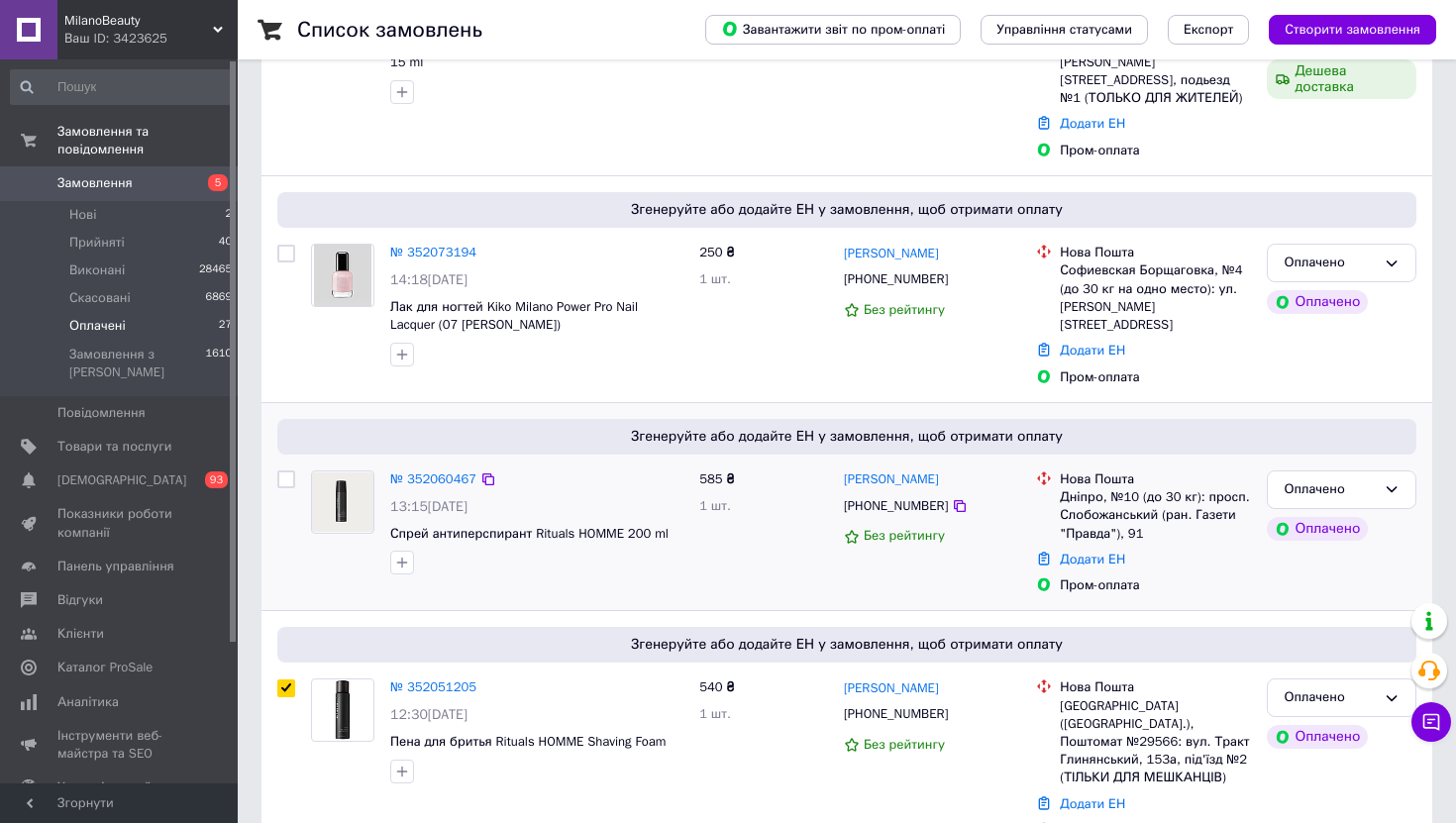 checkbox on "false" 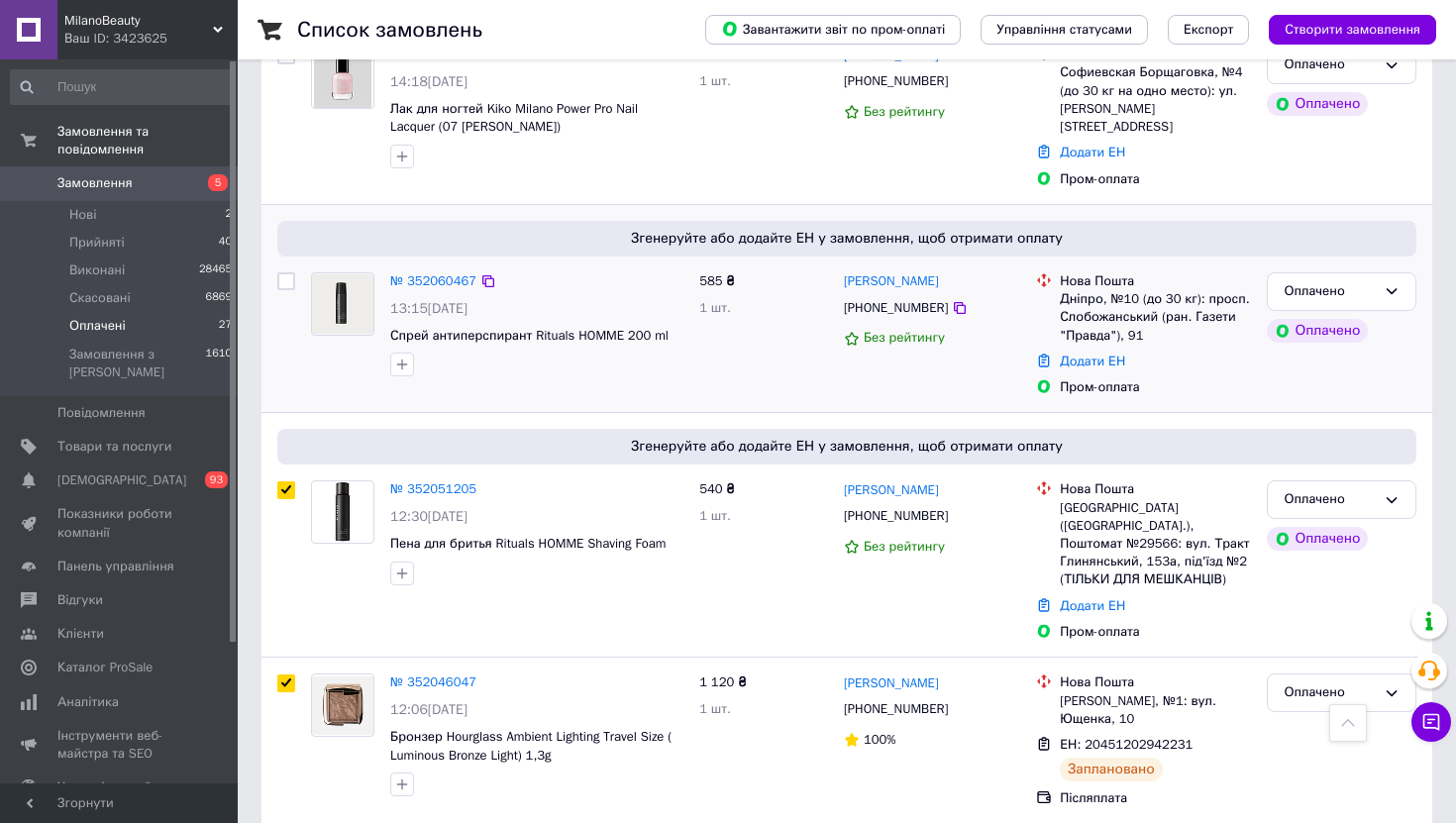 scroll, scrollTop: 591, scrollLeft: 0, axis: vertical 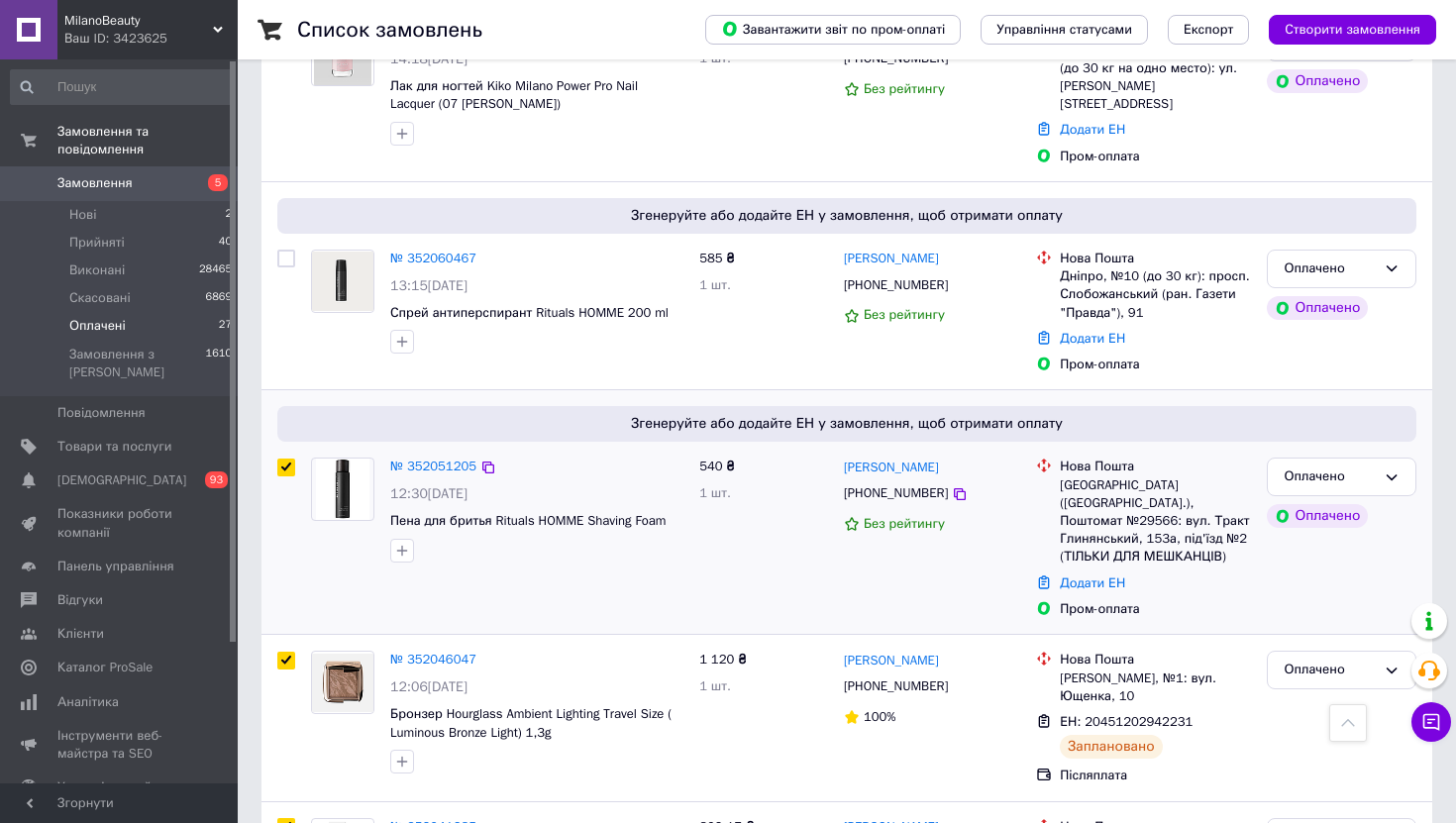 click at bounding box center [286, 467] 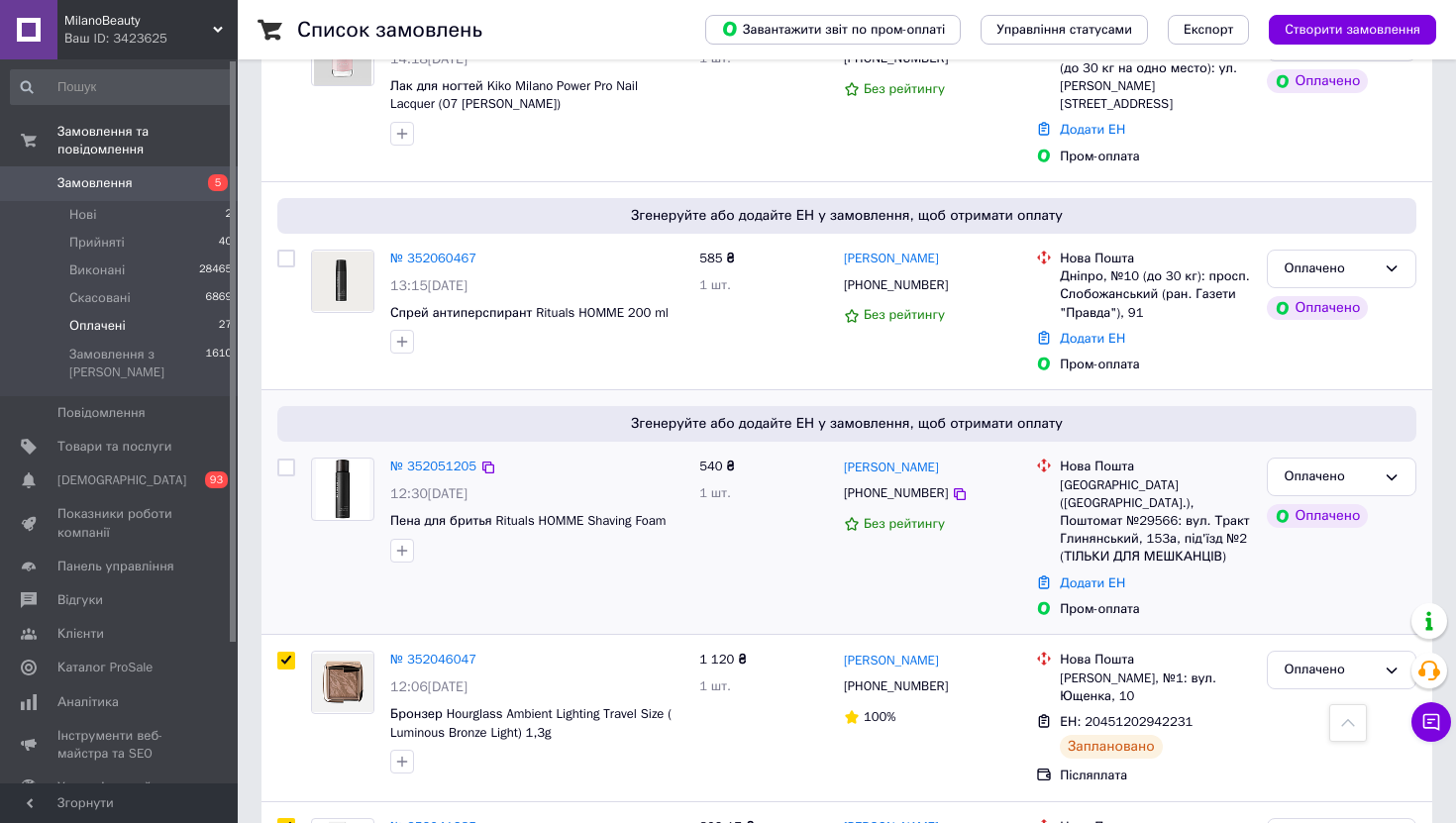 checkbox on "false" 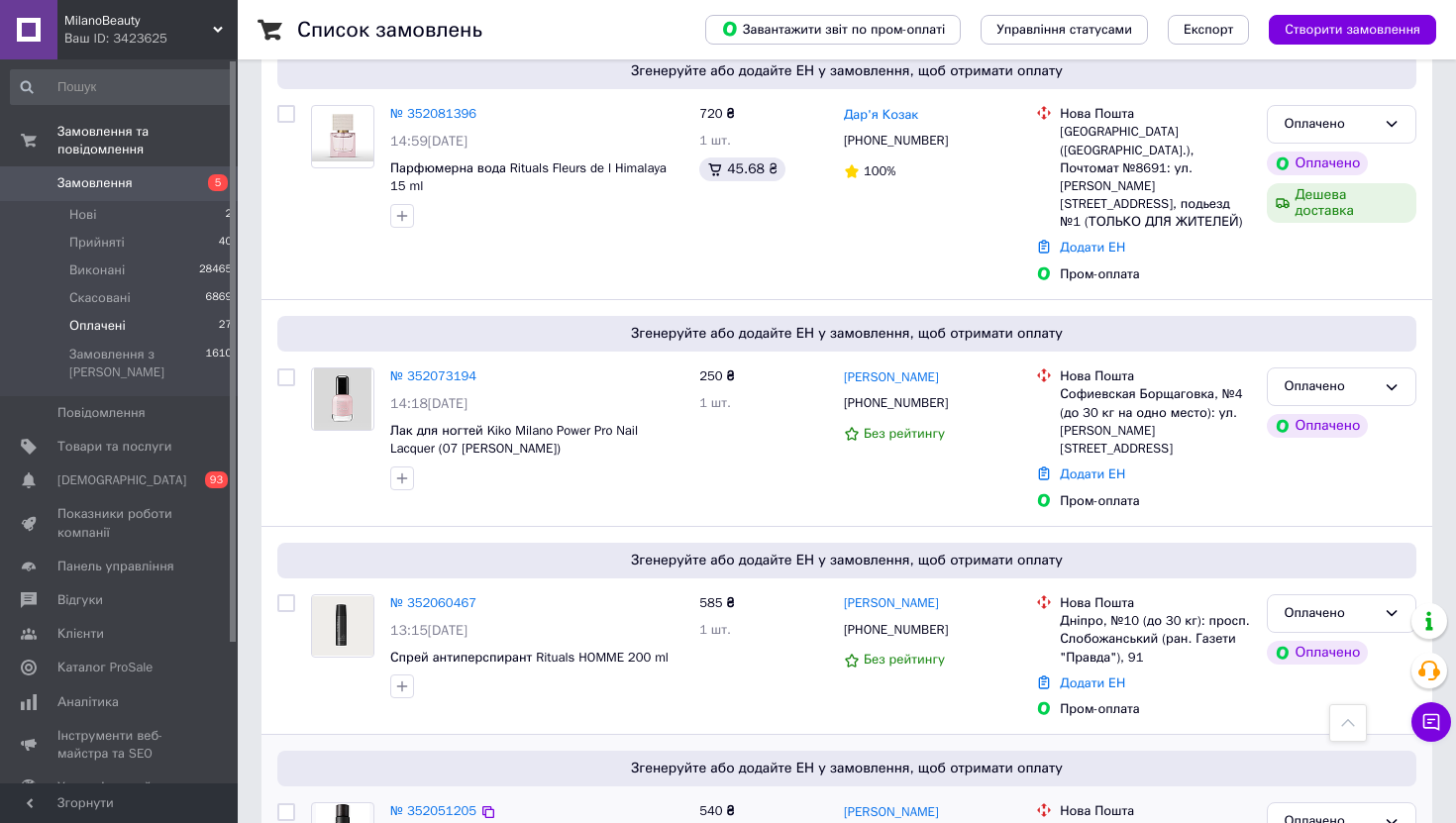 scroll, scrollTop: 0, scrollLeft: 0, axis: both 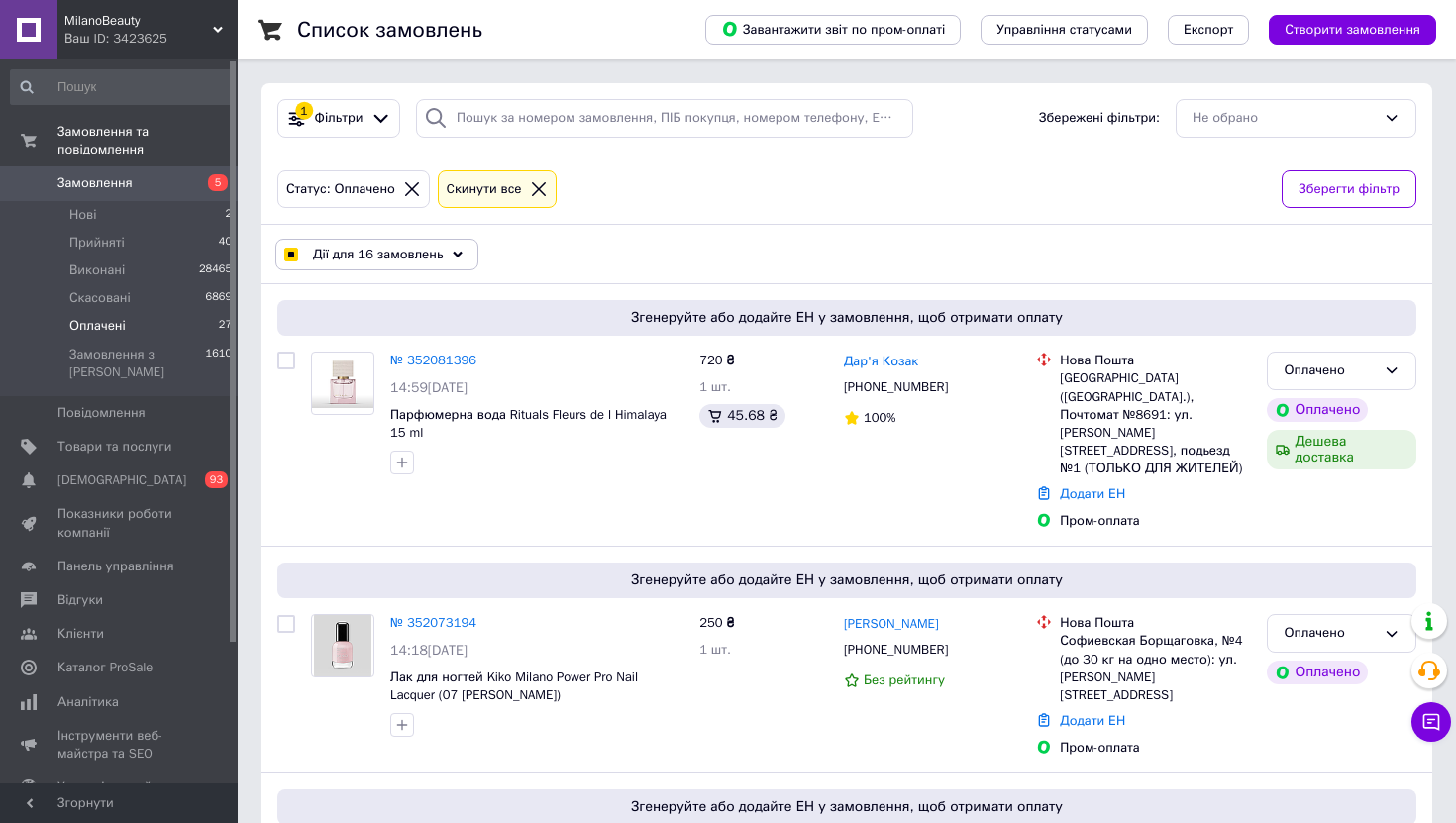 click 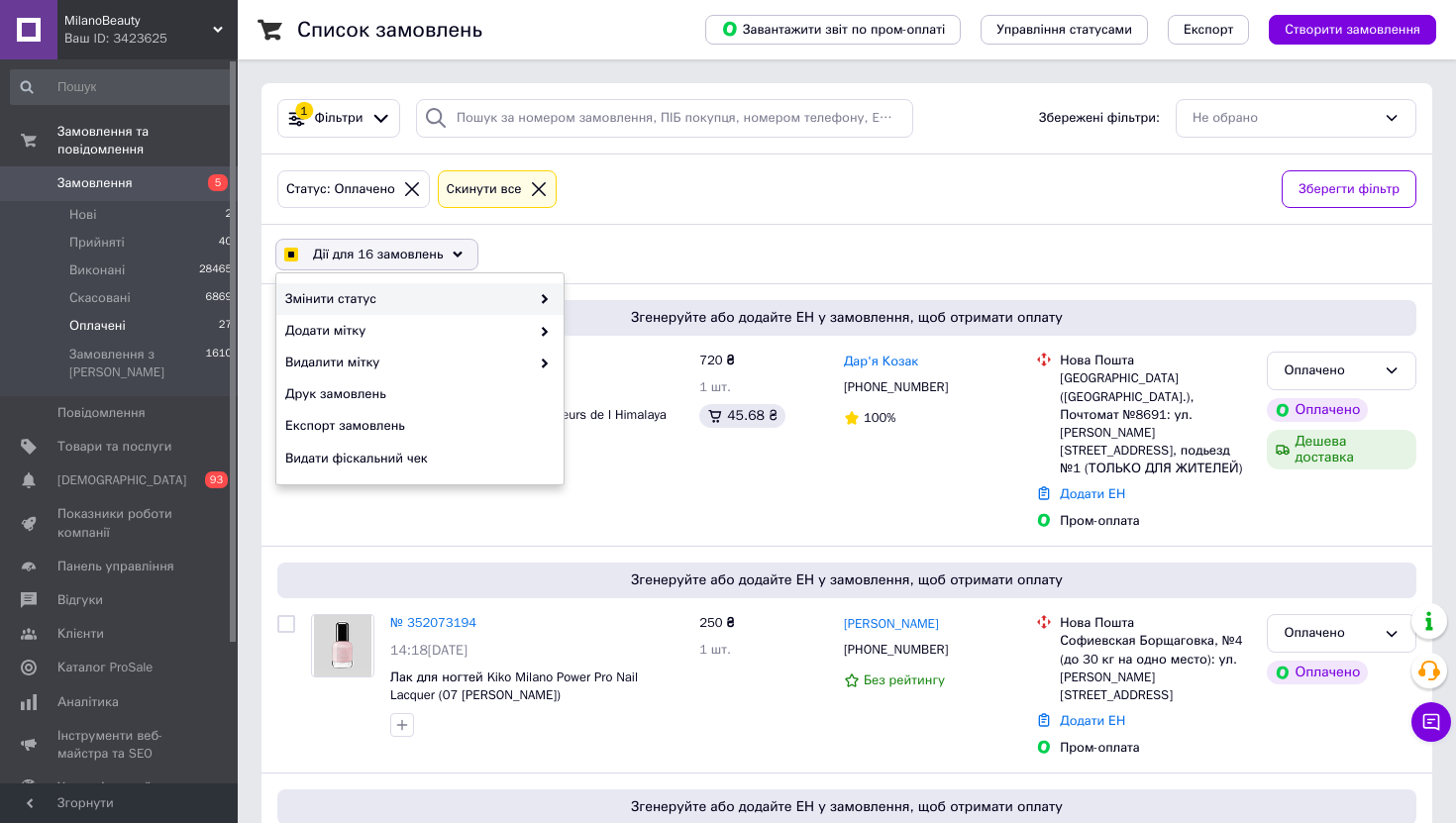 click on "Змінити статус" at bounding box center [420, 299] 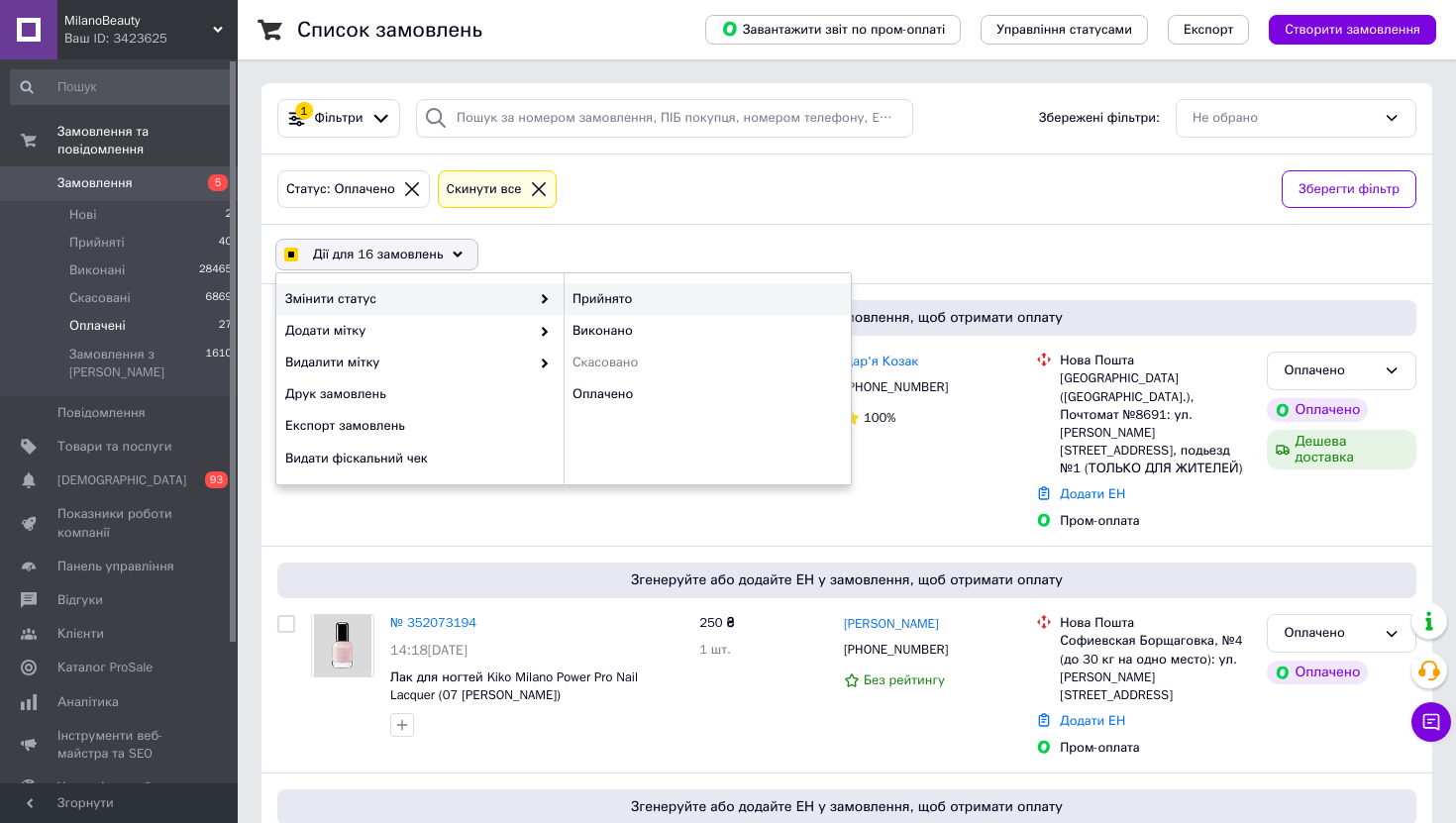 click on "Прийнято" at bounding box center (707, 299) 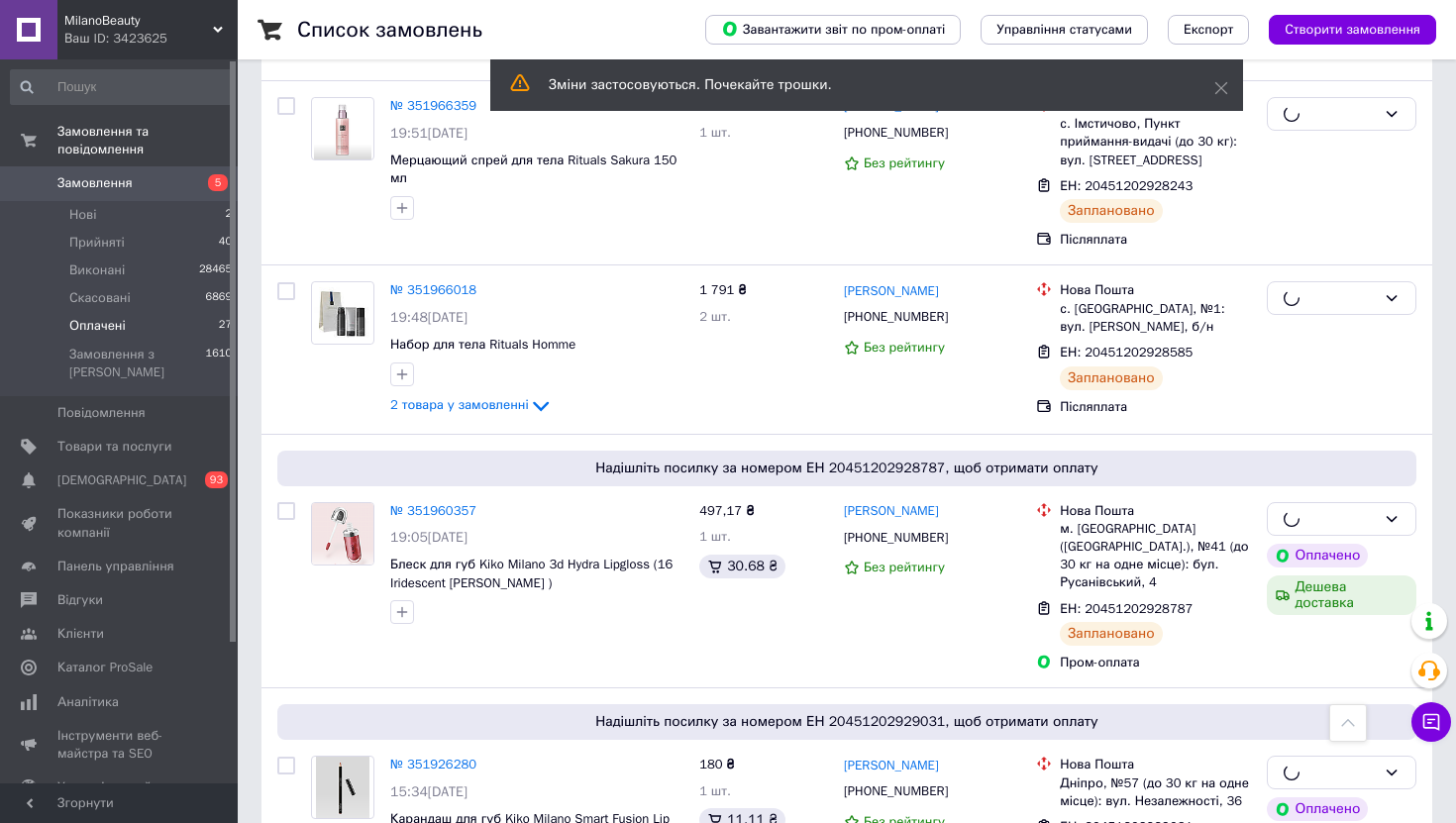 scroll, scrollTop: 3732, scrollLeft: 0, axis: vertical 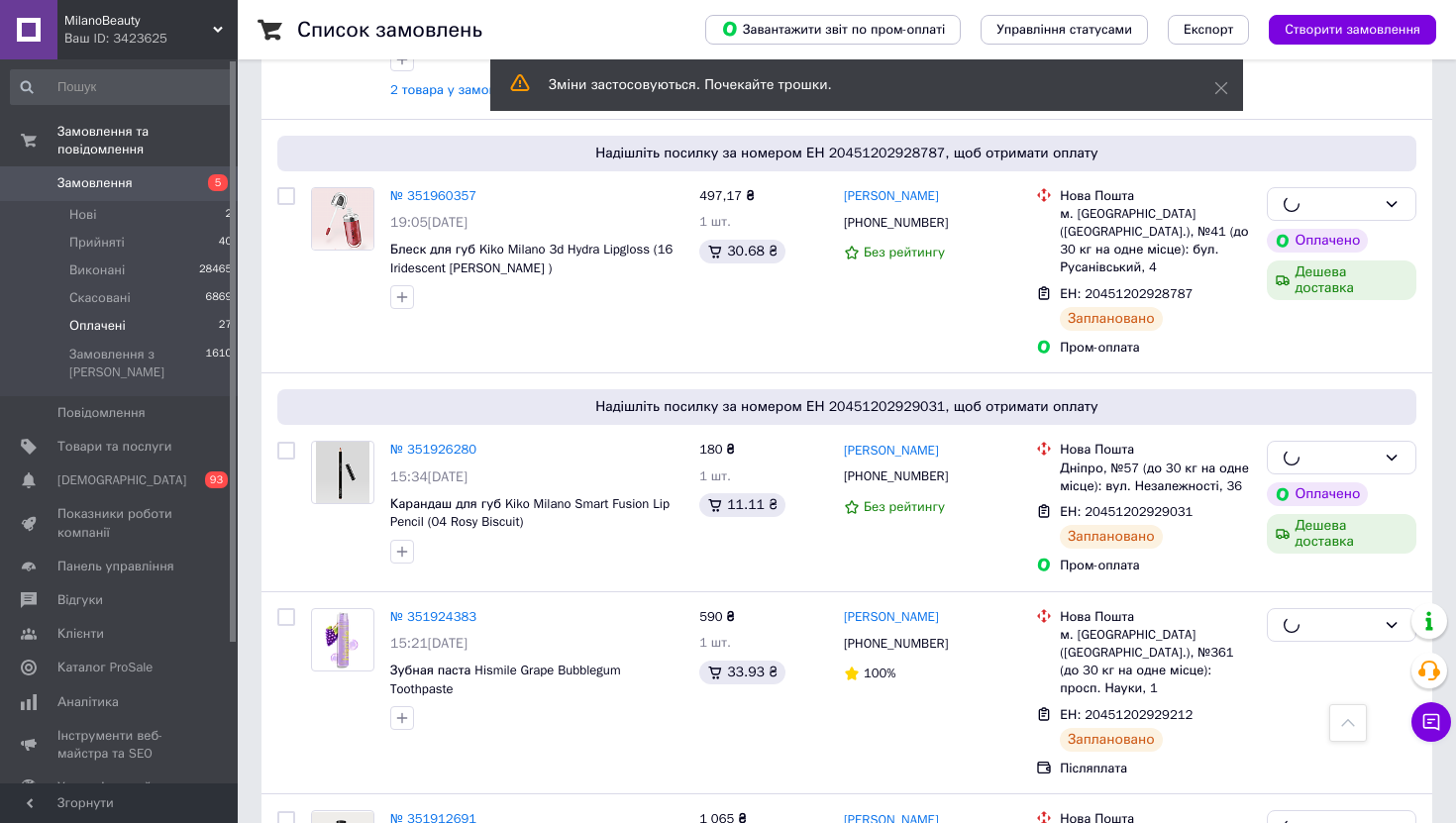 click on "2" at bounding box center (324, 1007) 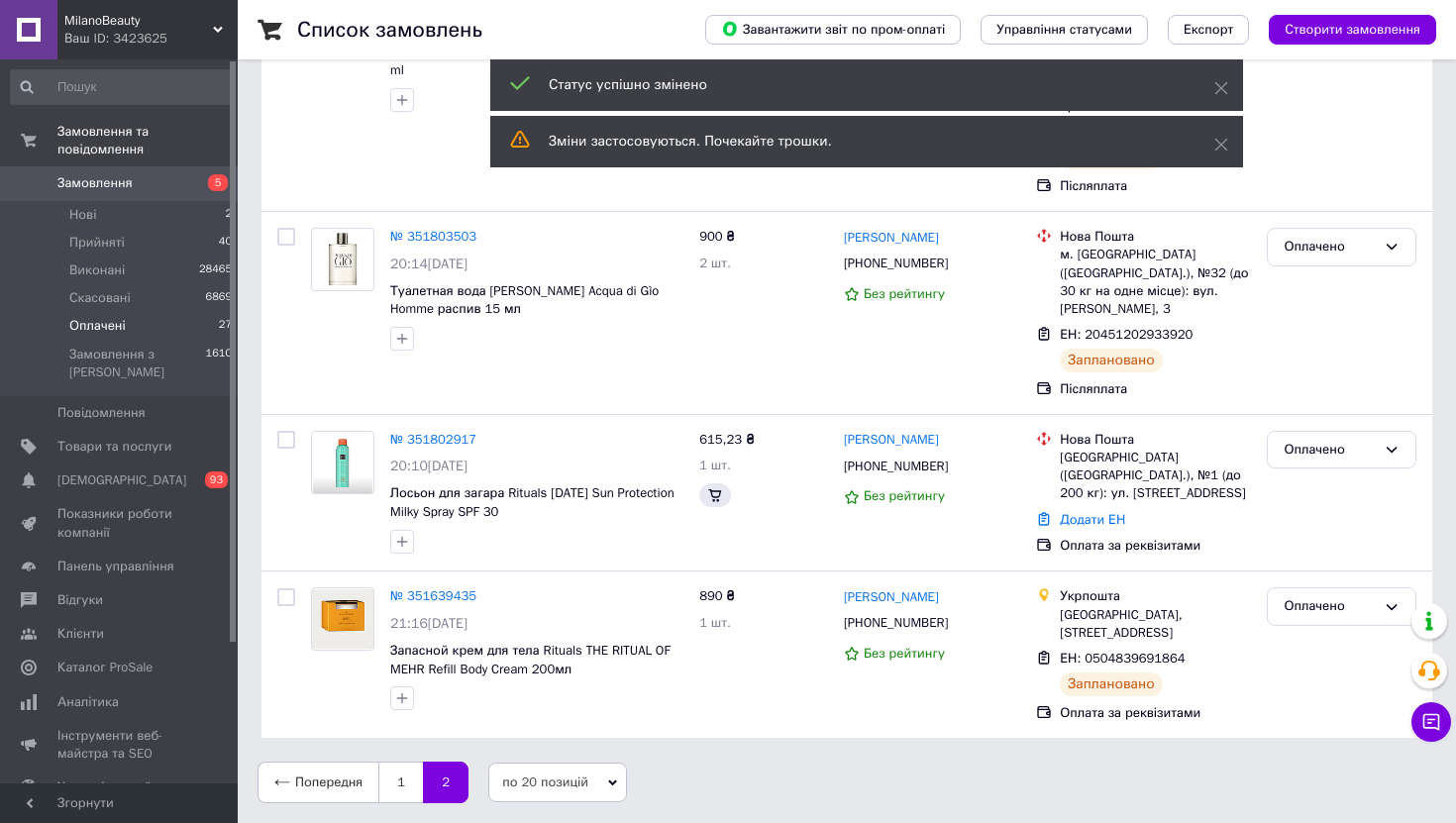 scroll, scrollTop: 0, scrollLeft: 0, axis: both 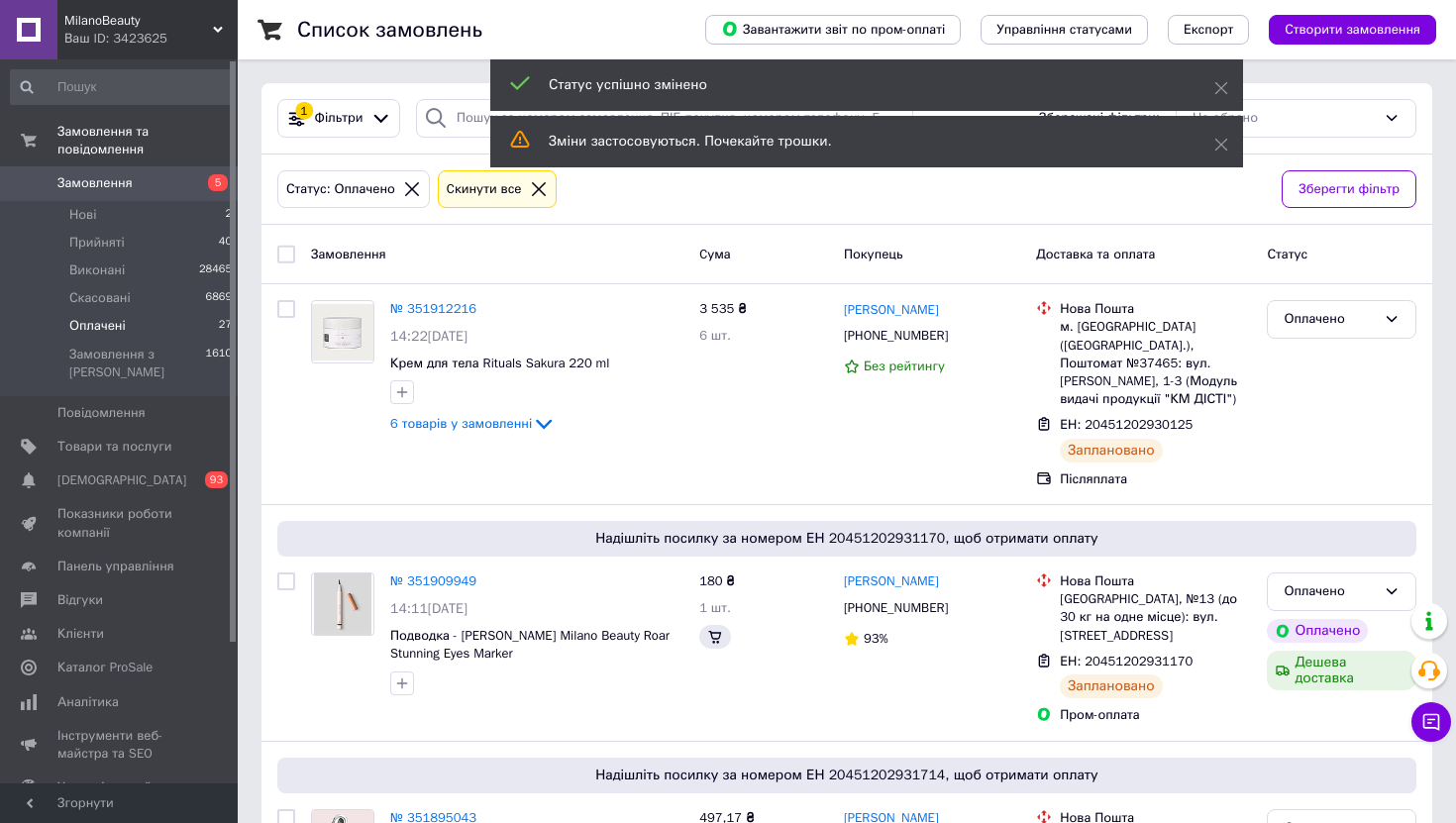 click at bounding box center [286, 255] 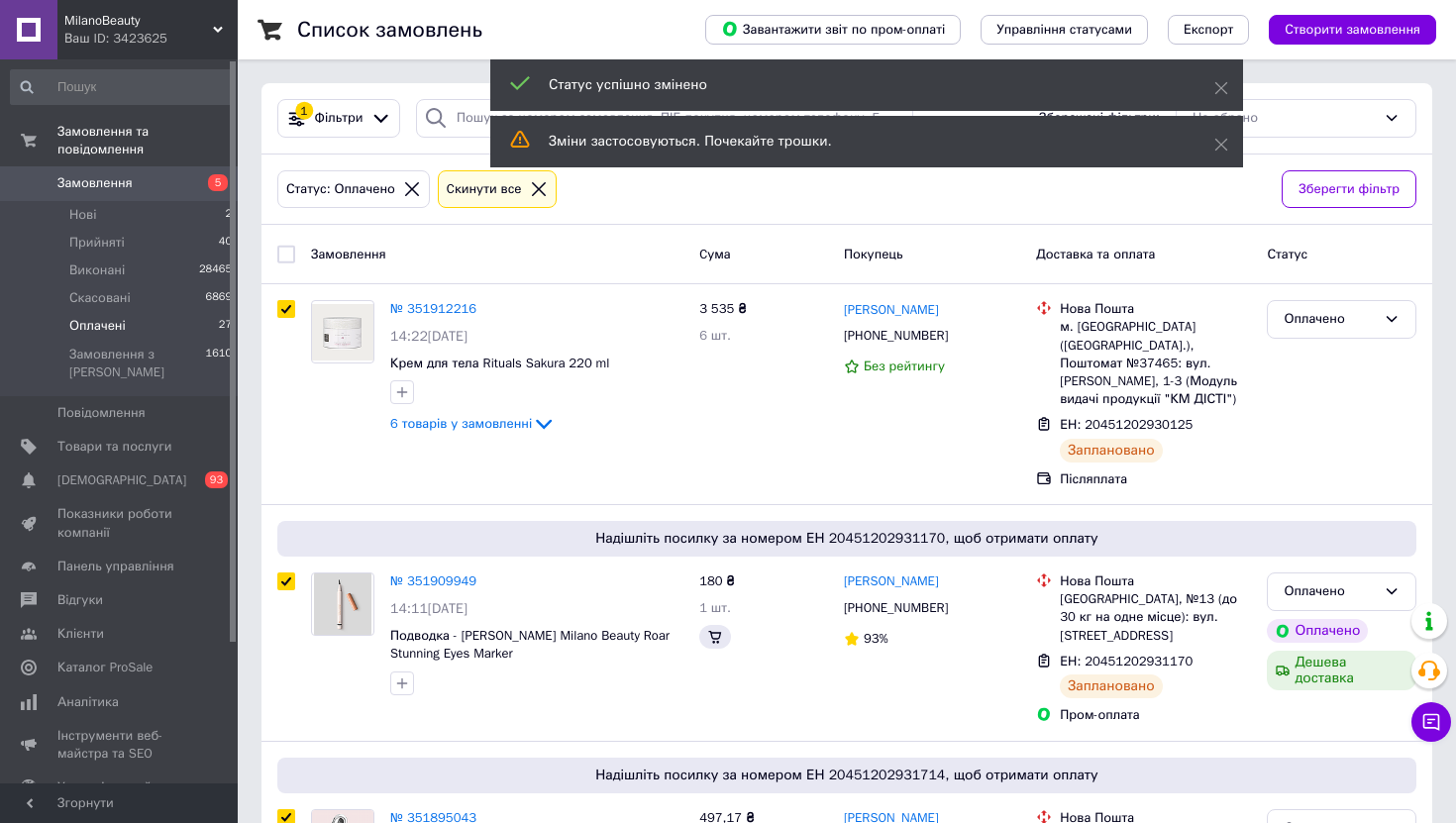 checkbox on "true" 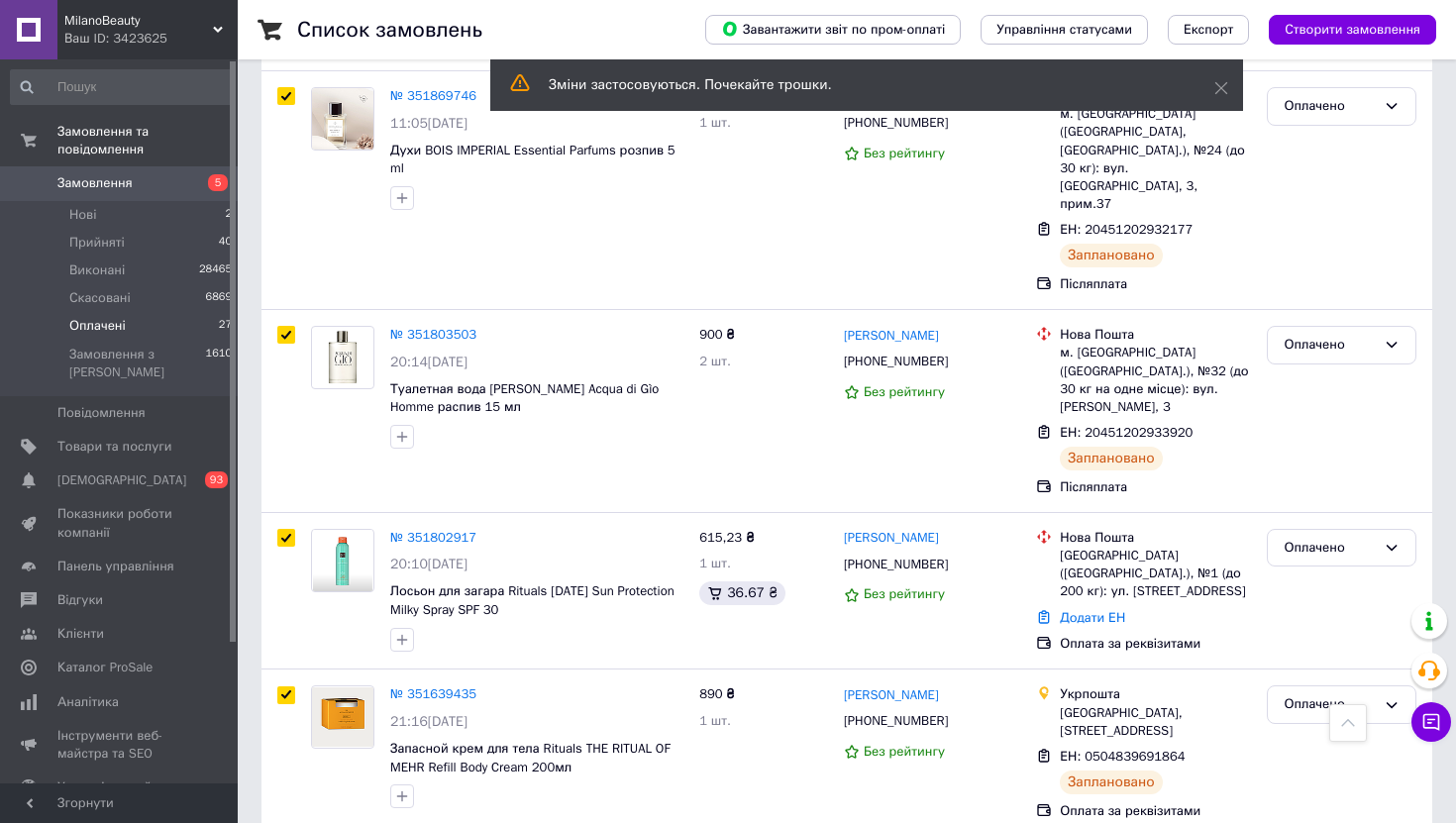scroll, scrollTop: 969, scrollLeft: 0, axis: vertical 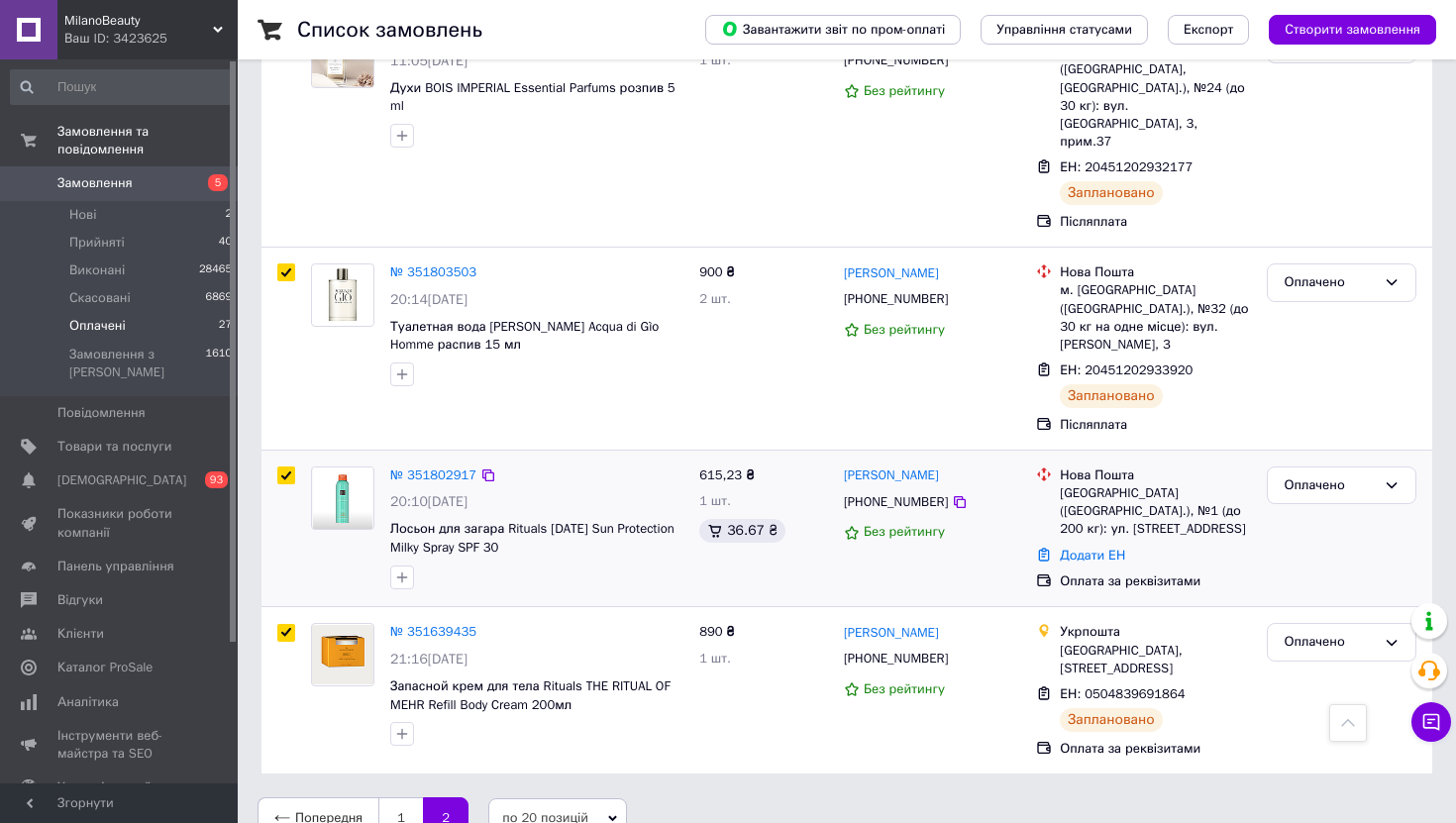 click at bounding box center (286, 475) 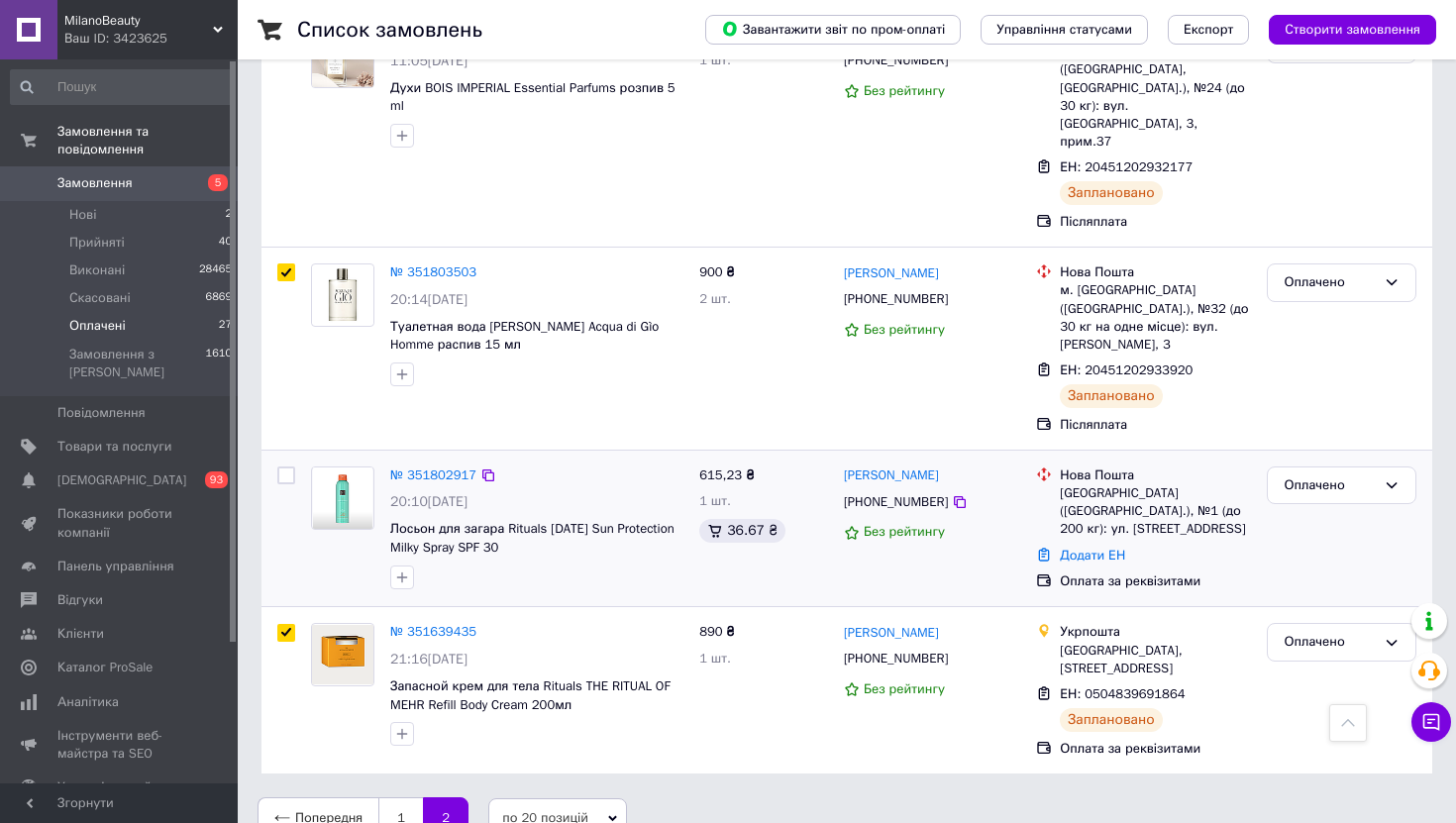 checkbox on "false" 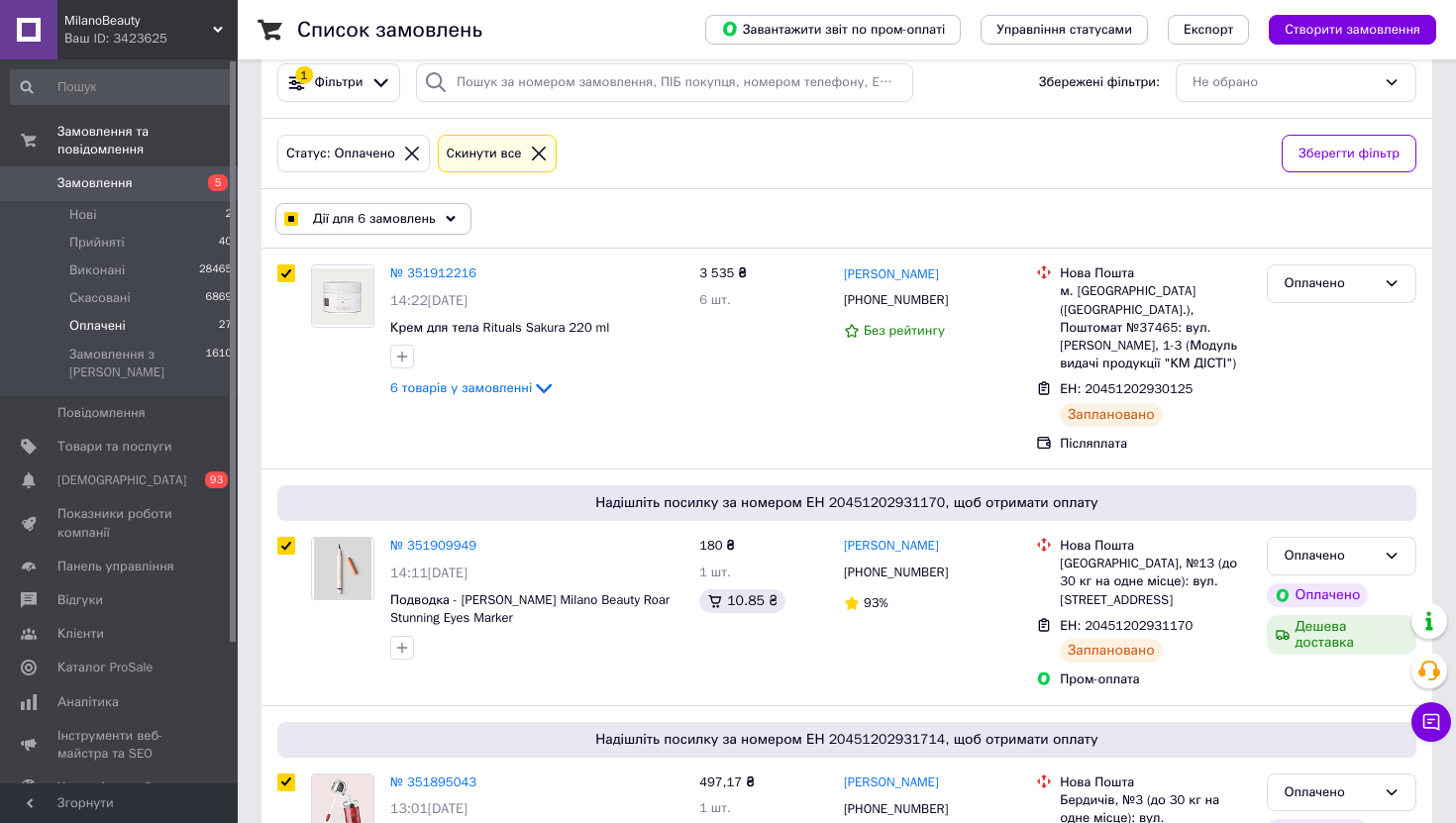 scroll, scrollTop: 0, scrollLeft: 0, axis: both 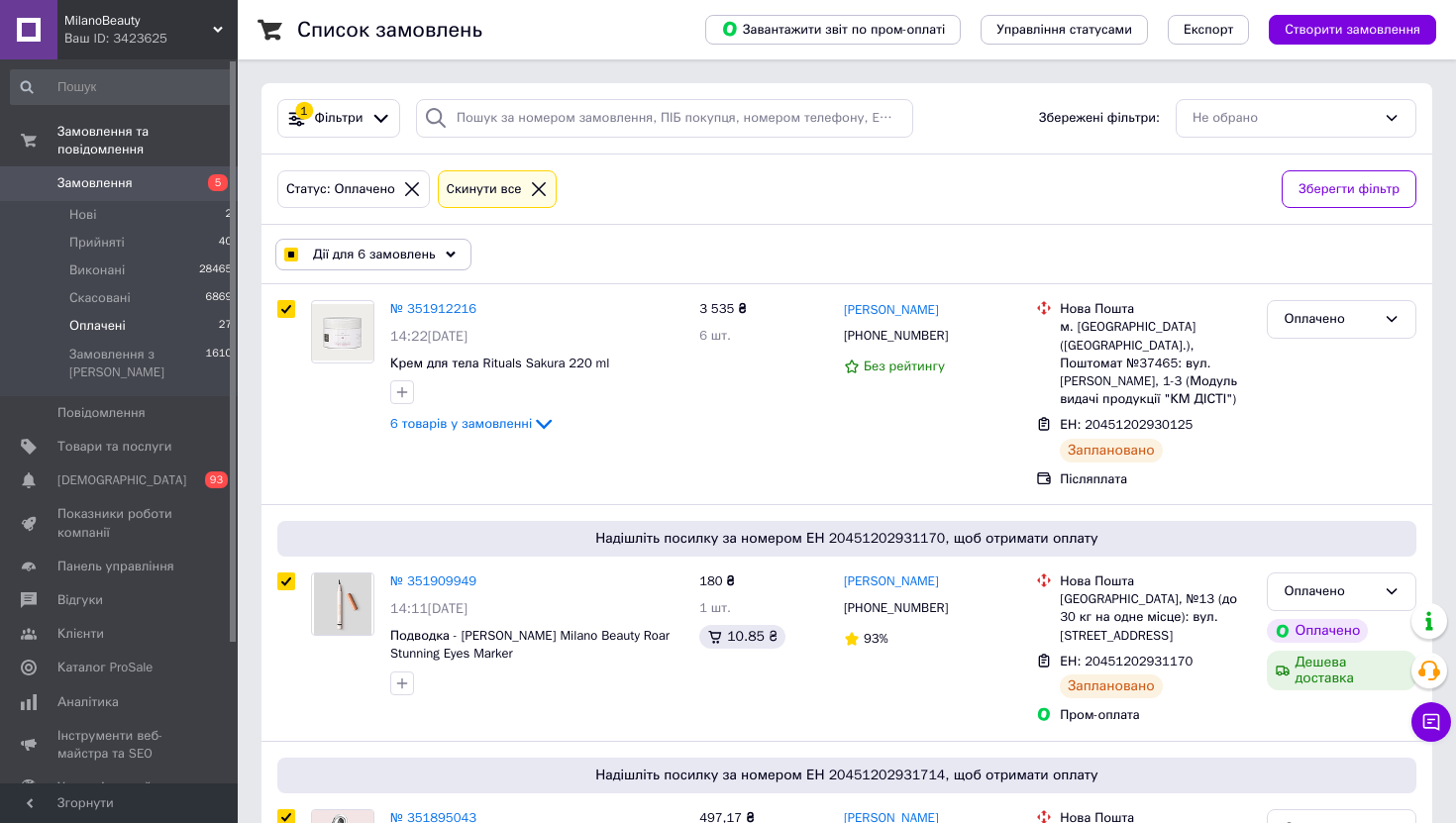 click 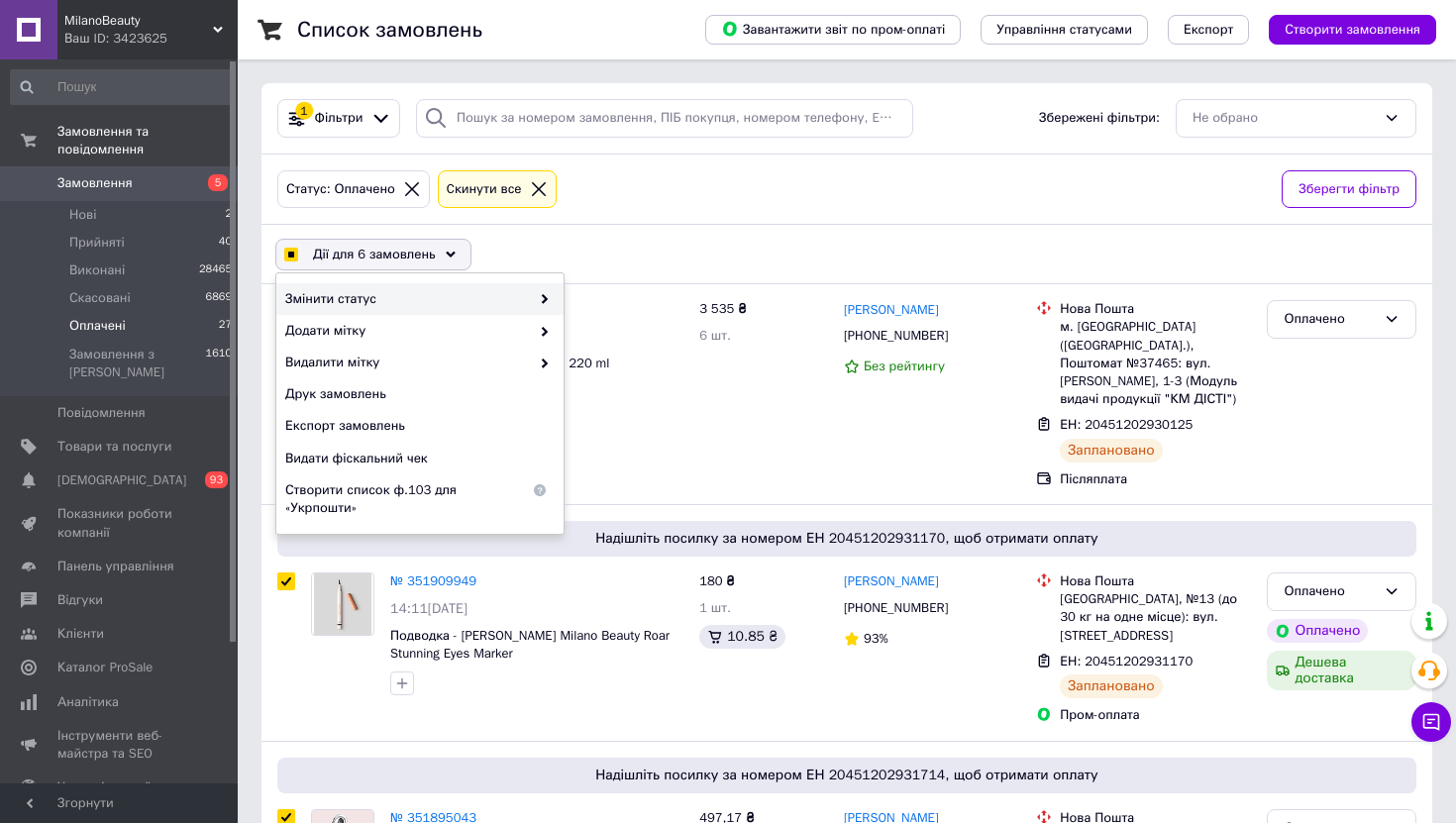click on "Змінити статус" at bounding box center (407, 299) 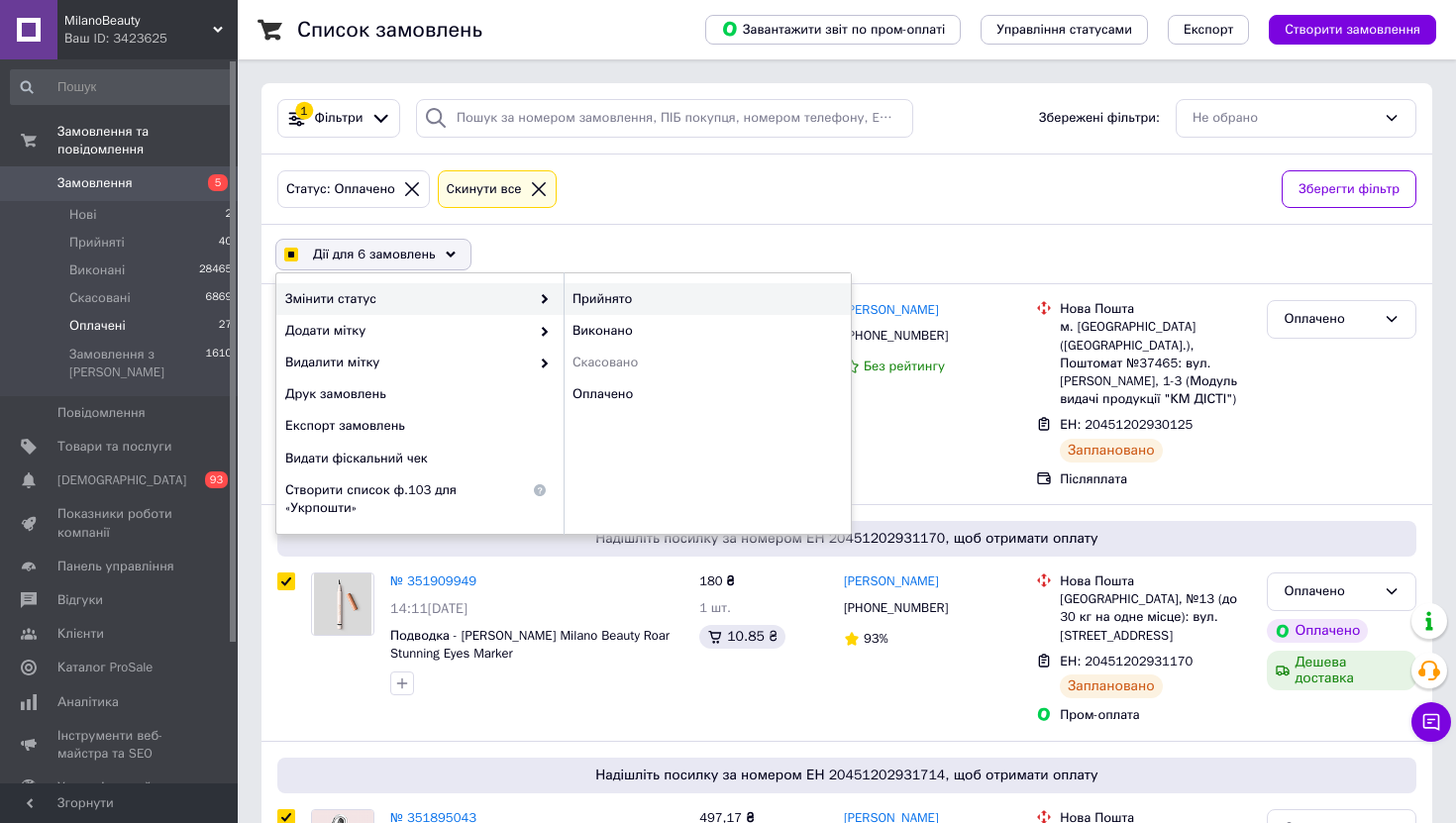 click on "Прийнято" at bounding box center (707, 299) 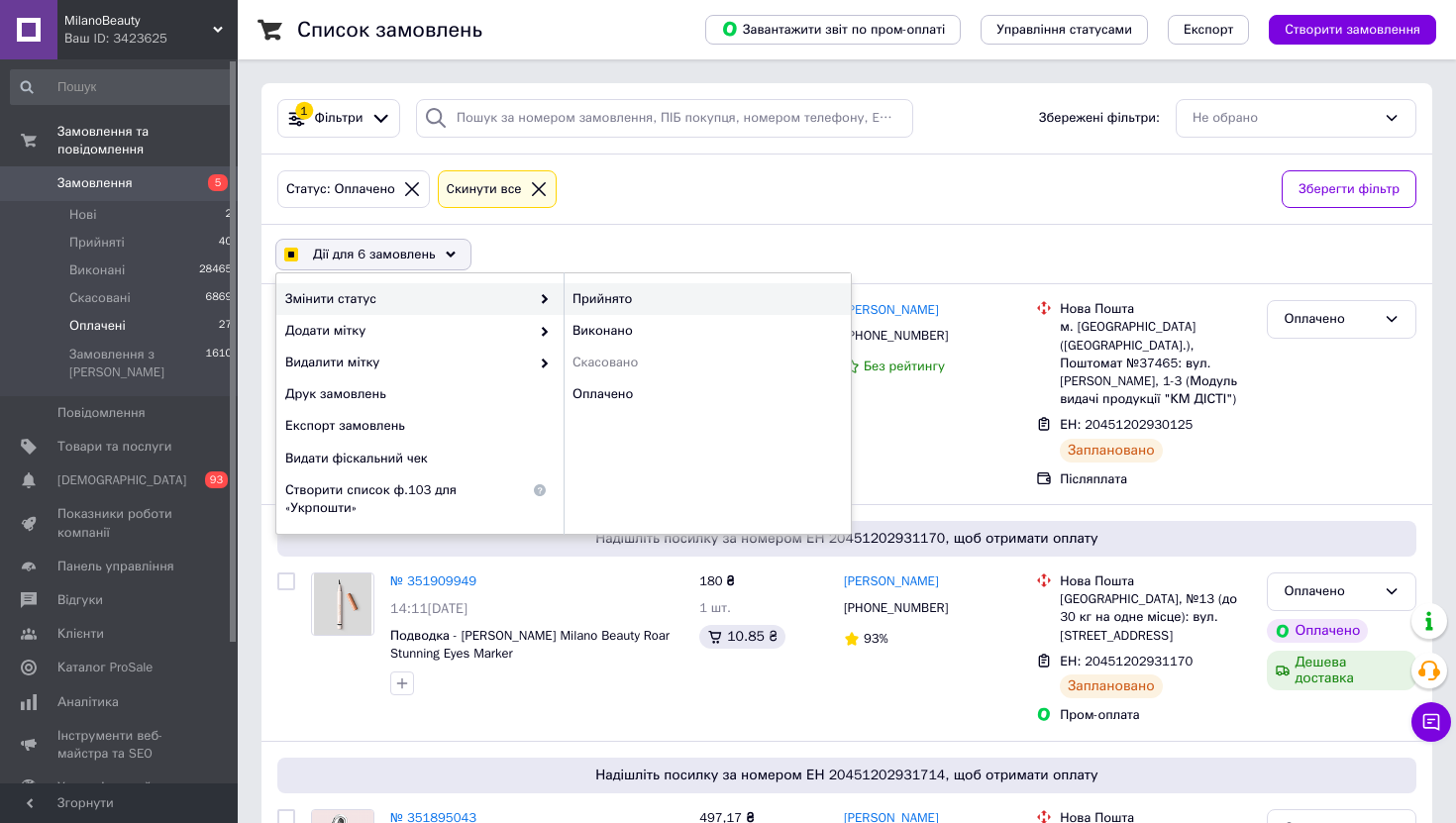 checkbox on "false" 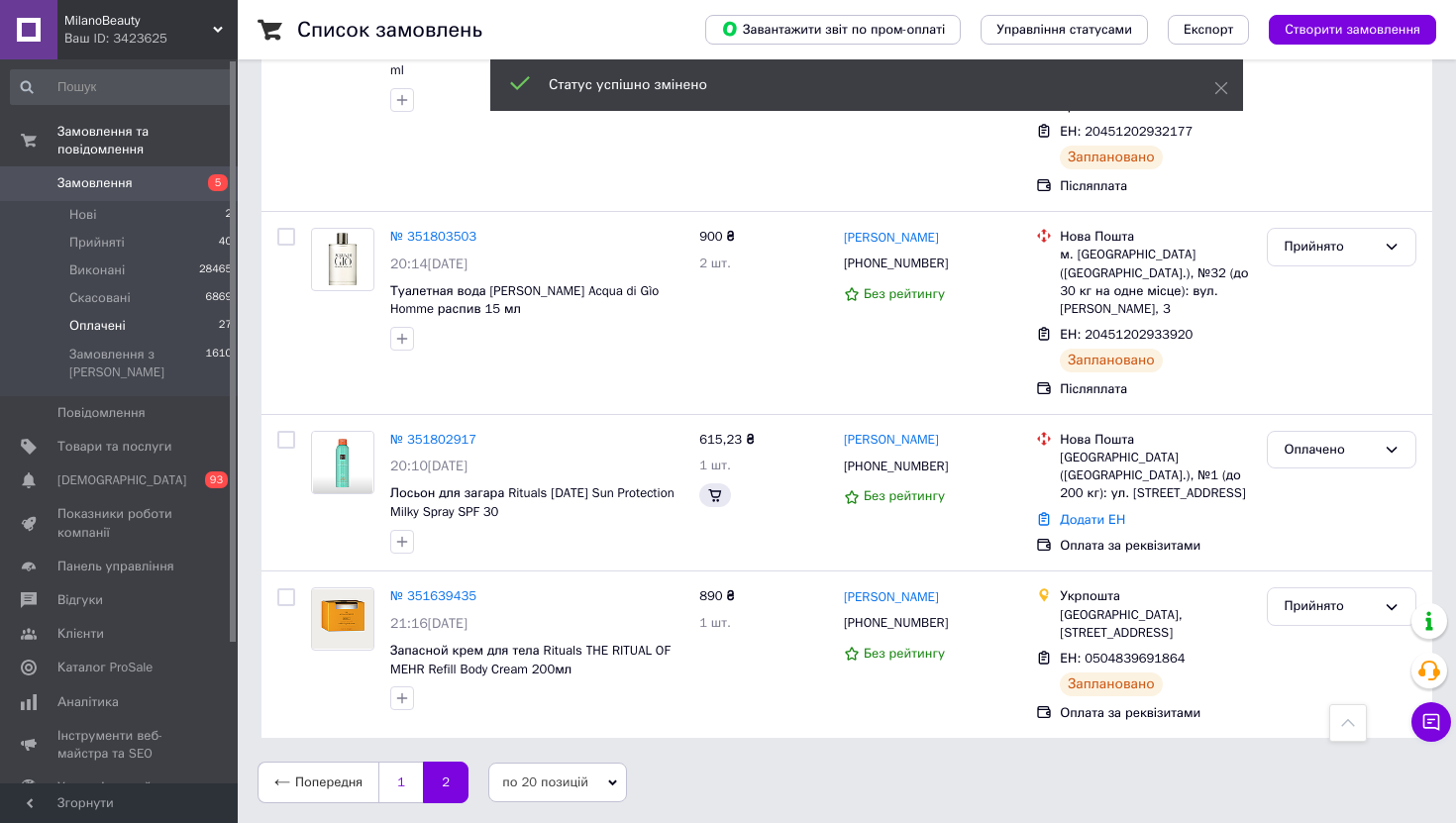 scroll, scrollTop: 969, scrollLeft: 0, axis: vertical 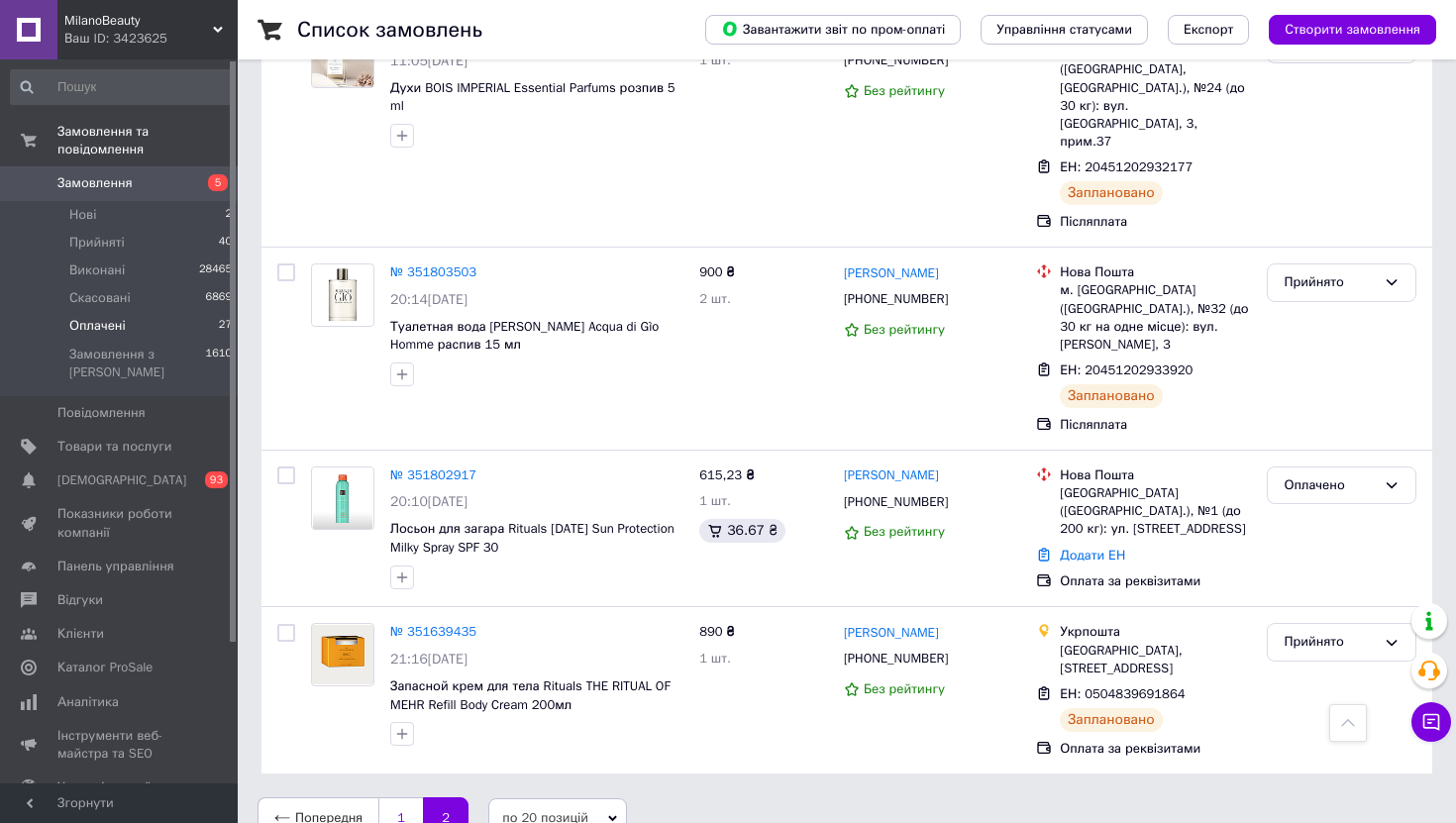click on "1" at bounding box center (400, 818) 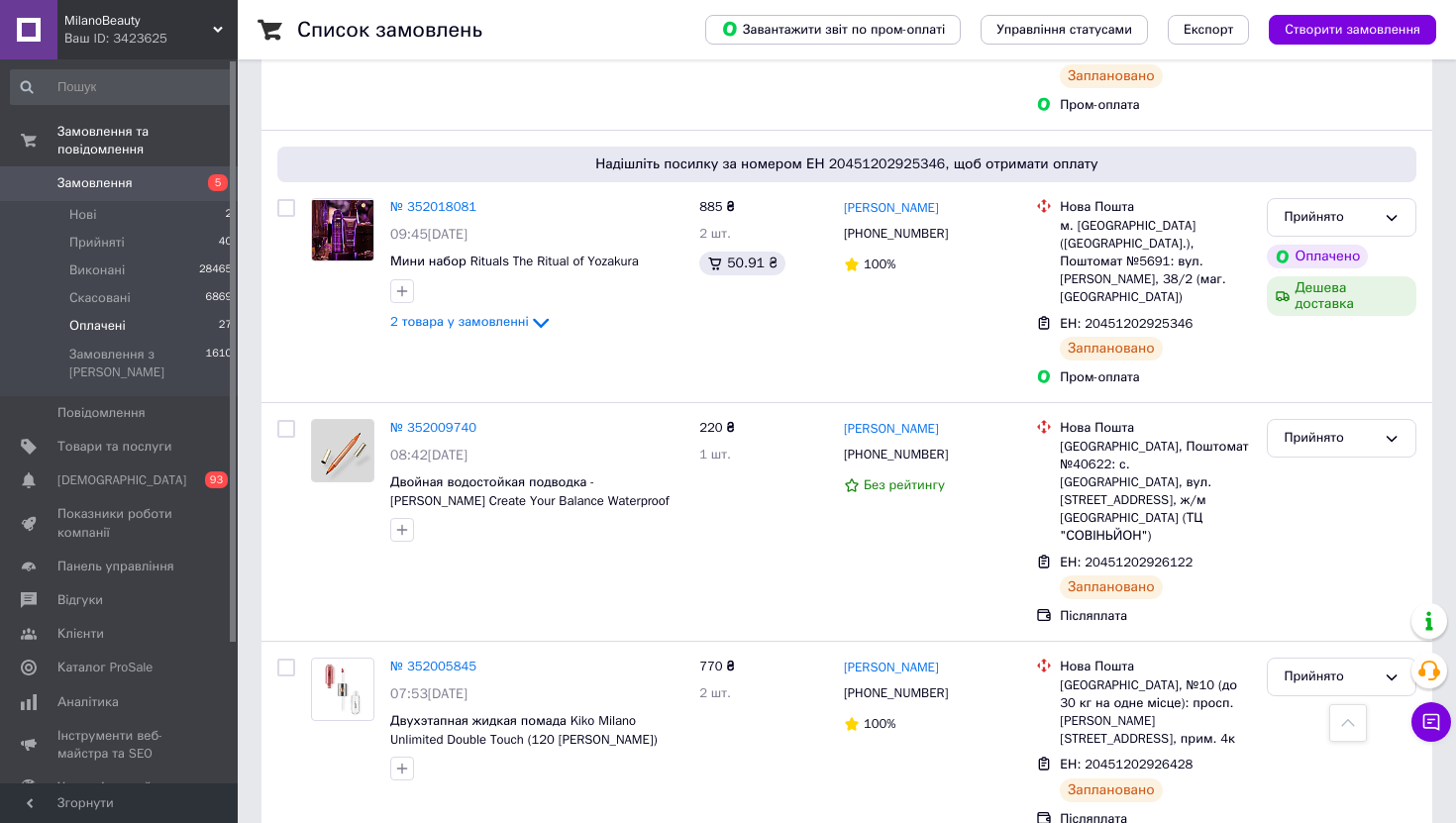 scroll, scrollTop: 1702, scrollLeft: 0, axis: vertical 